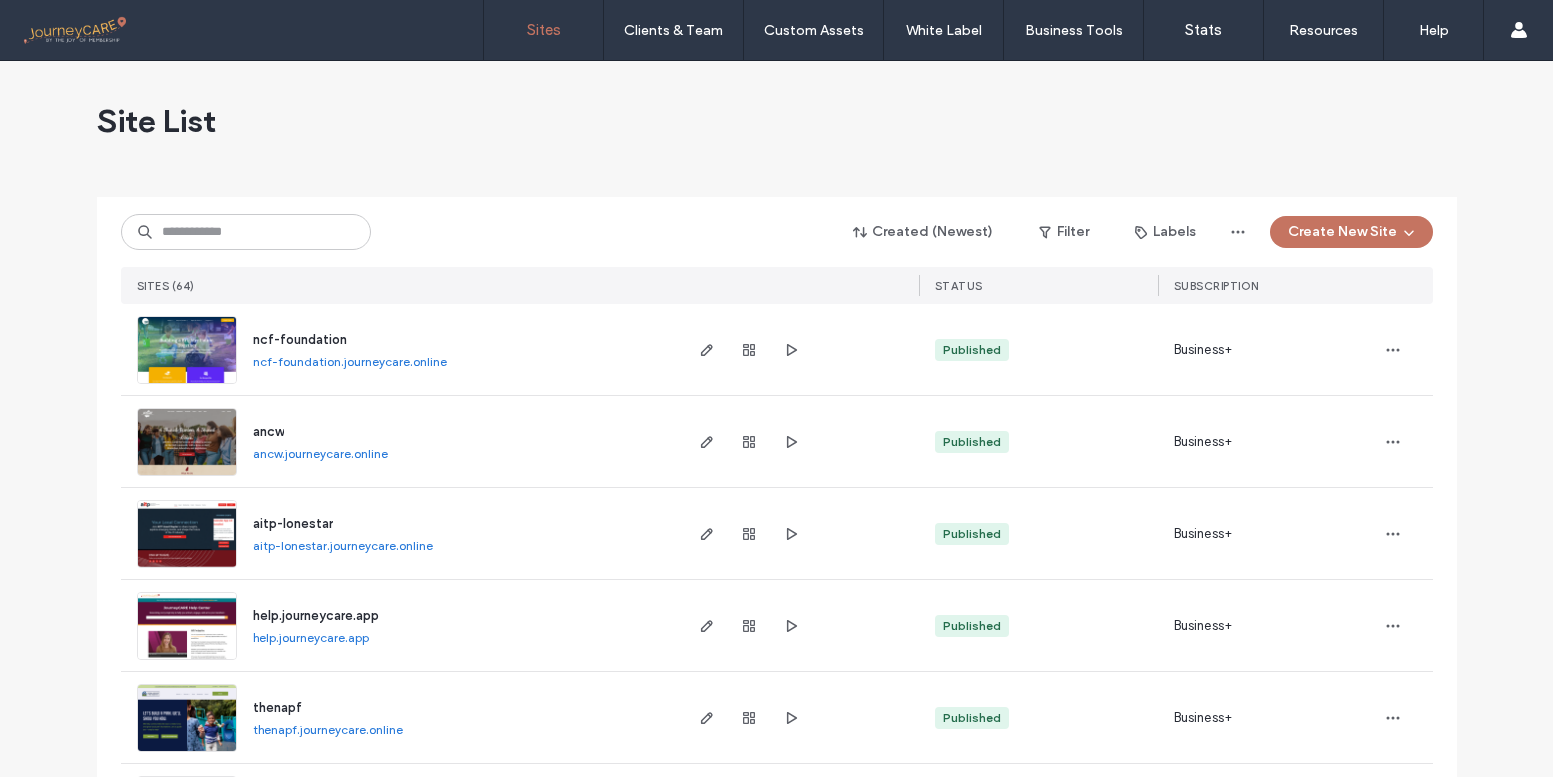 scroll, scrollTop: 0, scrollLeft: 0, axis: both 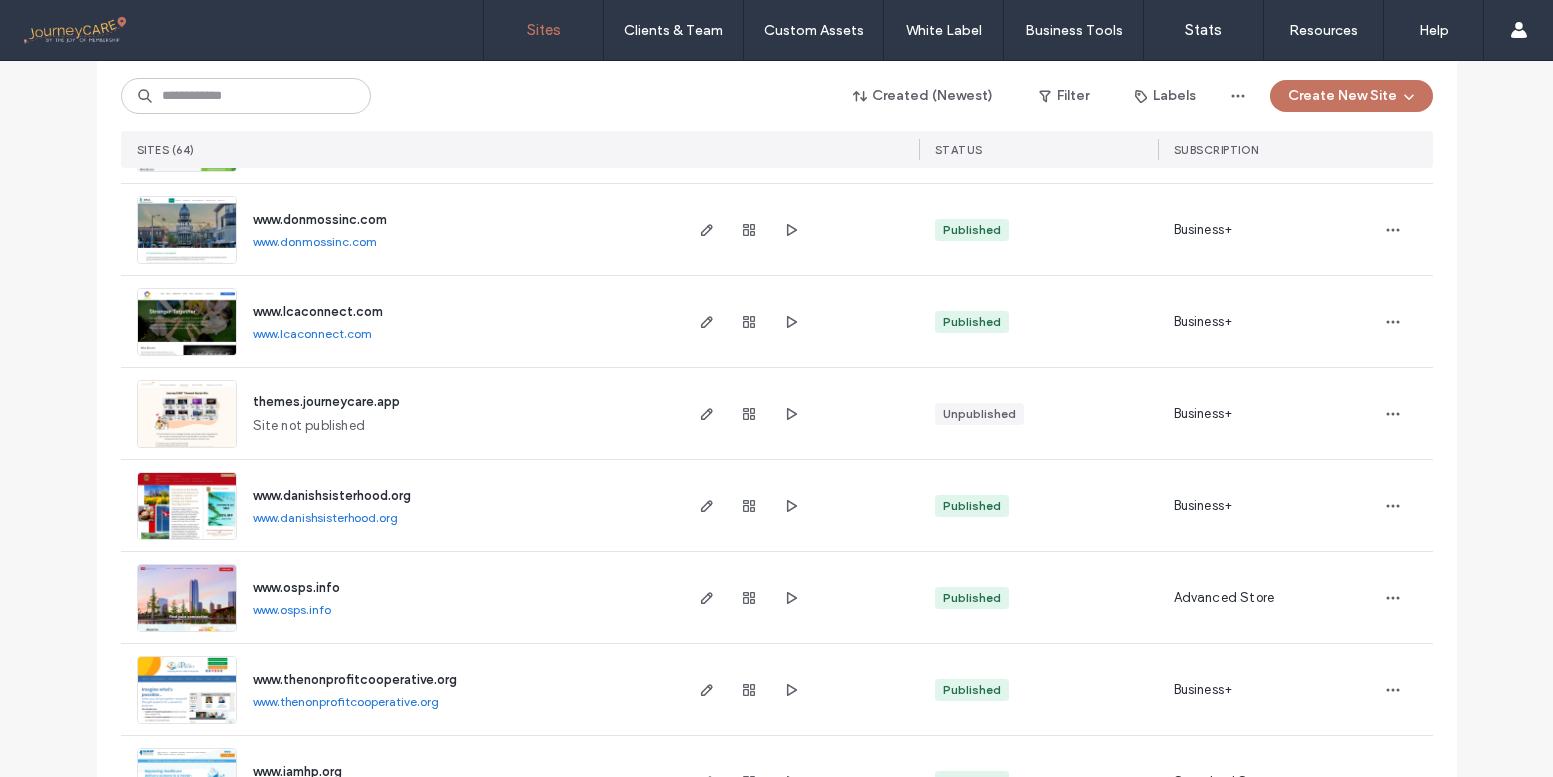 click at bounding box center (187, 633) 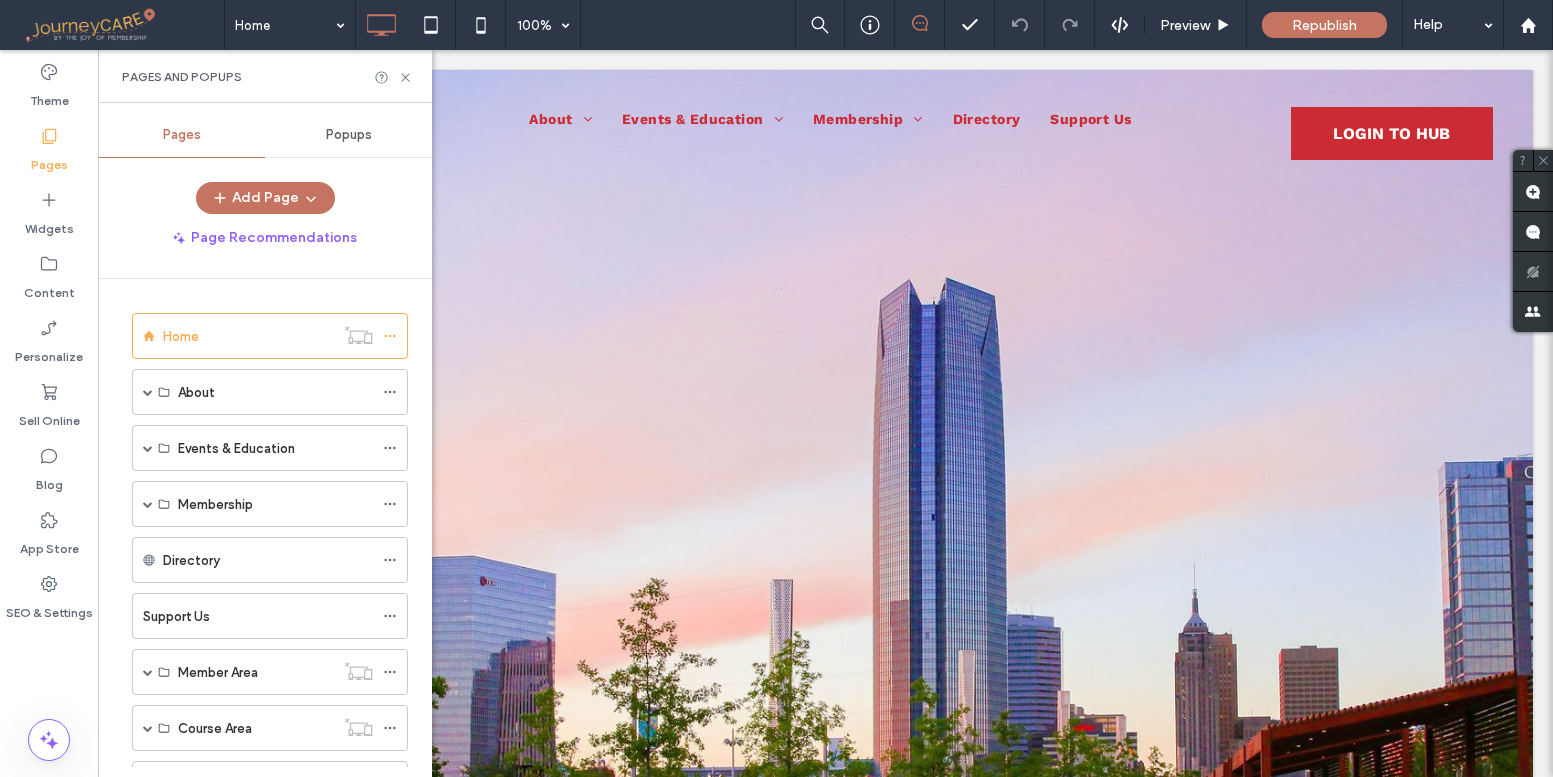 scroll, scrollTop: 0, scrollLeft: 0, axis: both 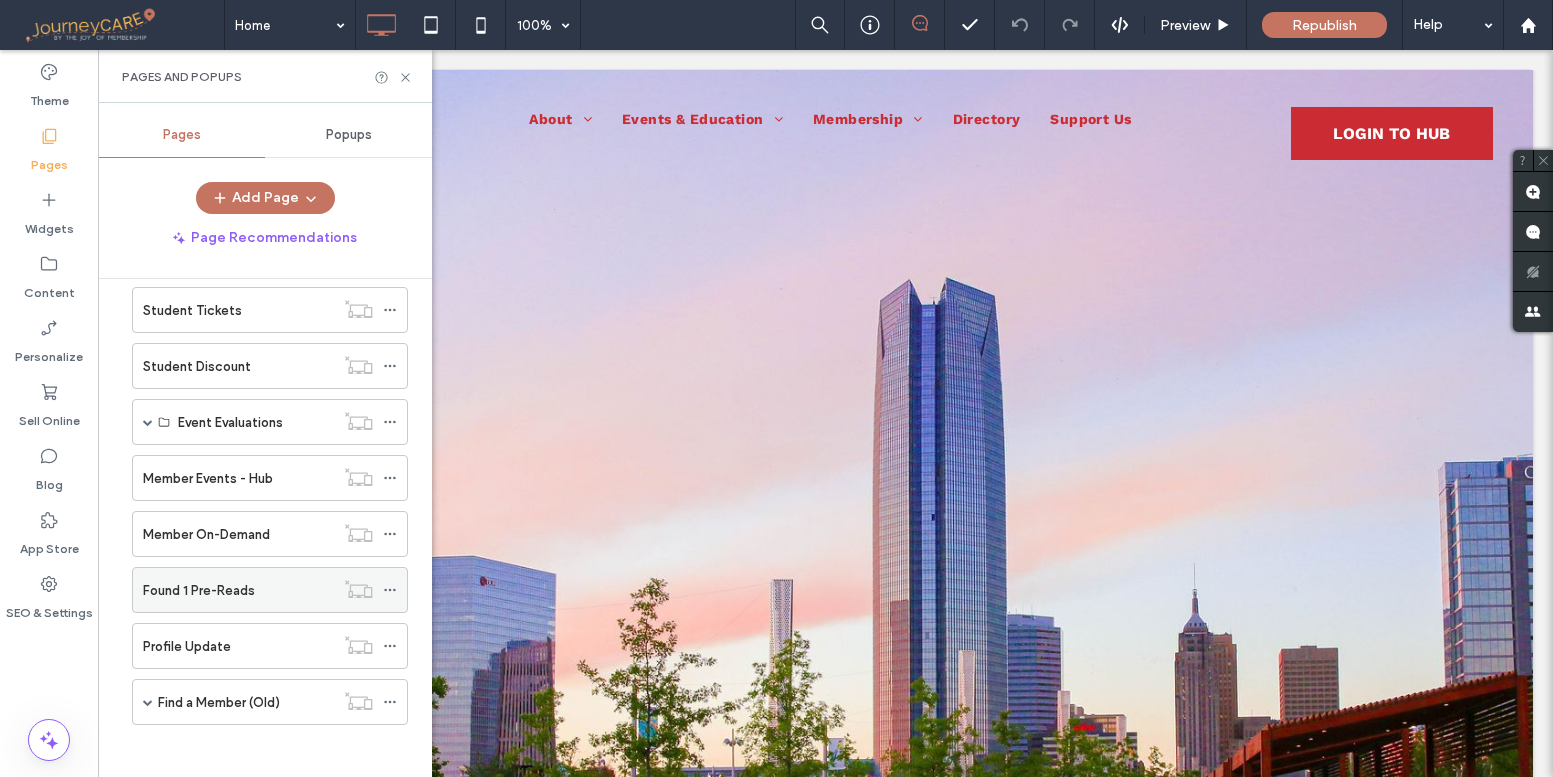 click on "Found 1 Pre-Reads" at bounding box center (199, 590) 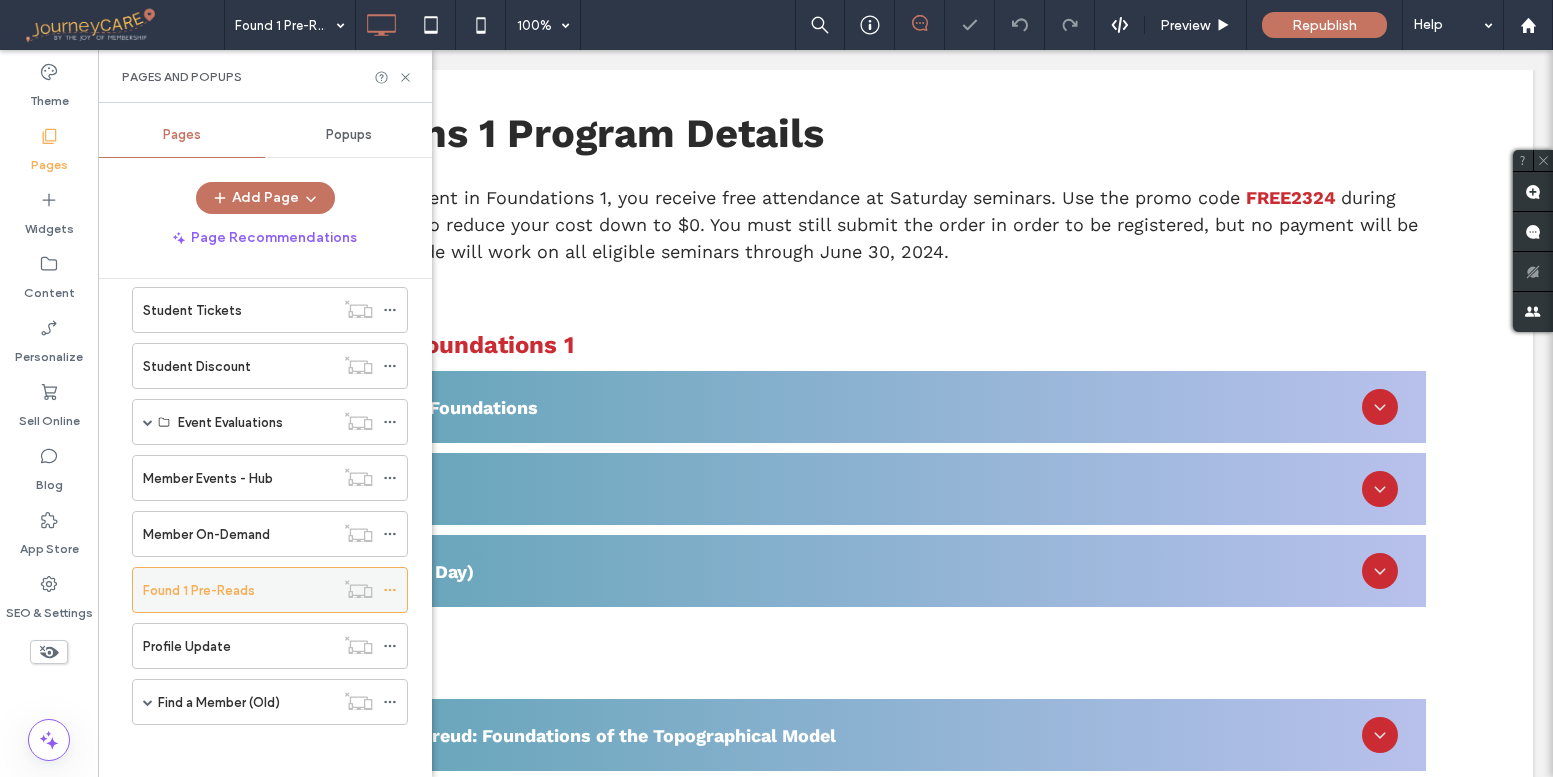 scroll, scrollTop: 0, scrollLeft: 0, axis: both 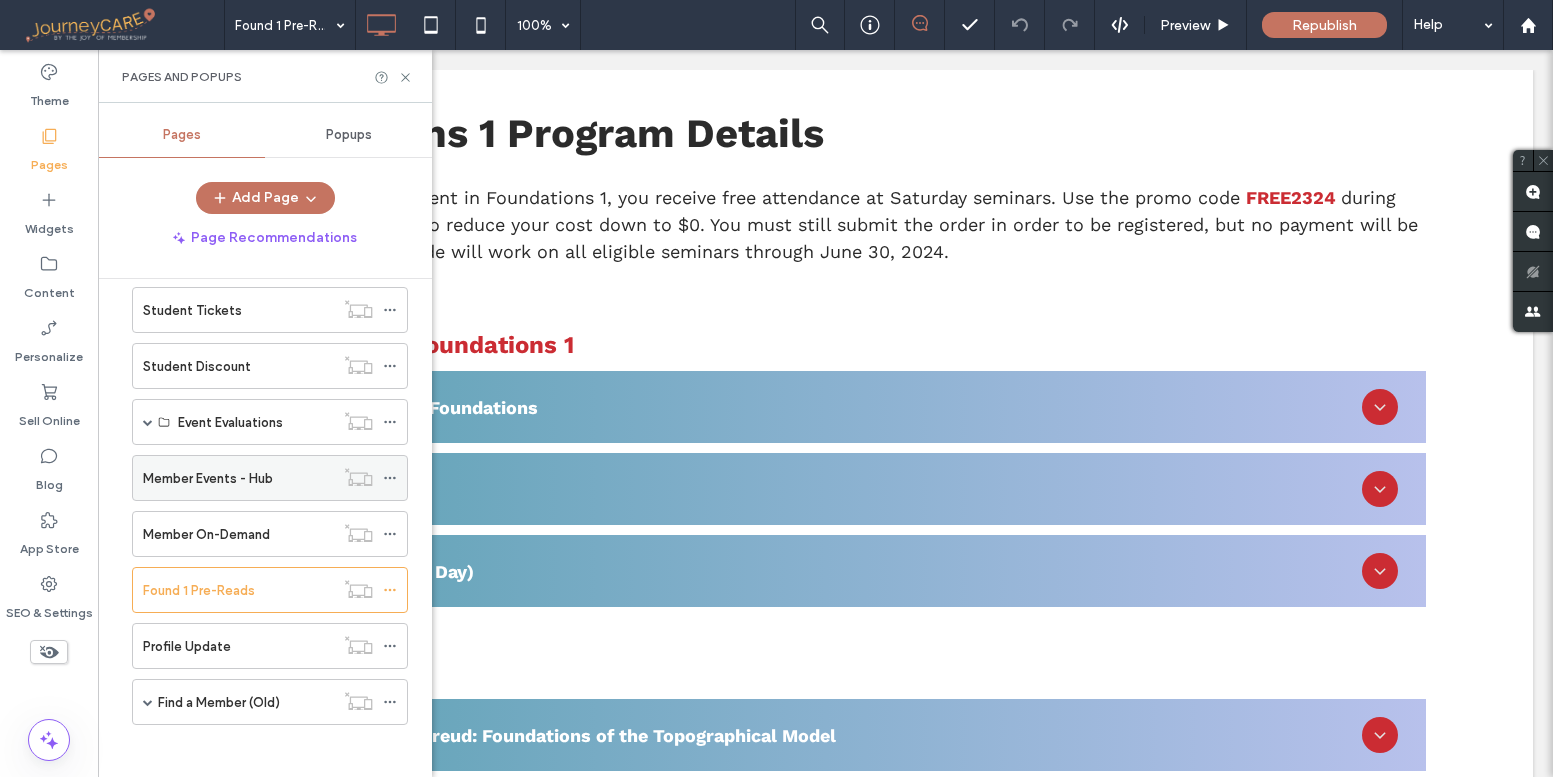 click on "Member Events - Hub" at bounding box center (208, 478) 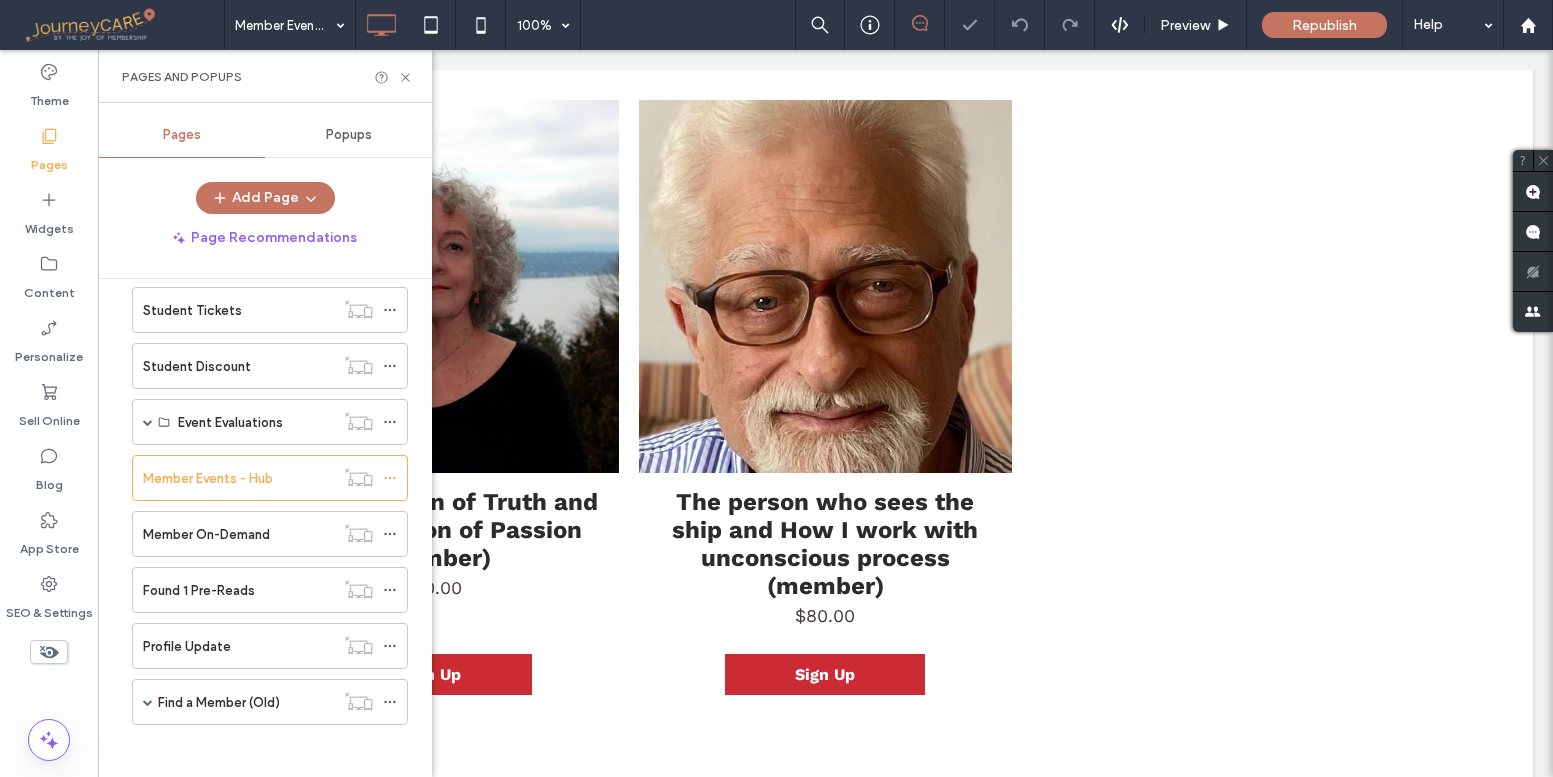 scroll, scrollTop: 0, scrollLeft: 0, axis: both 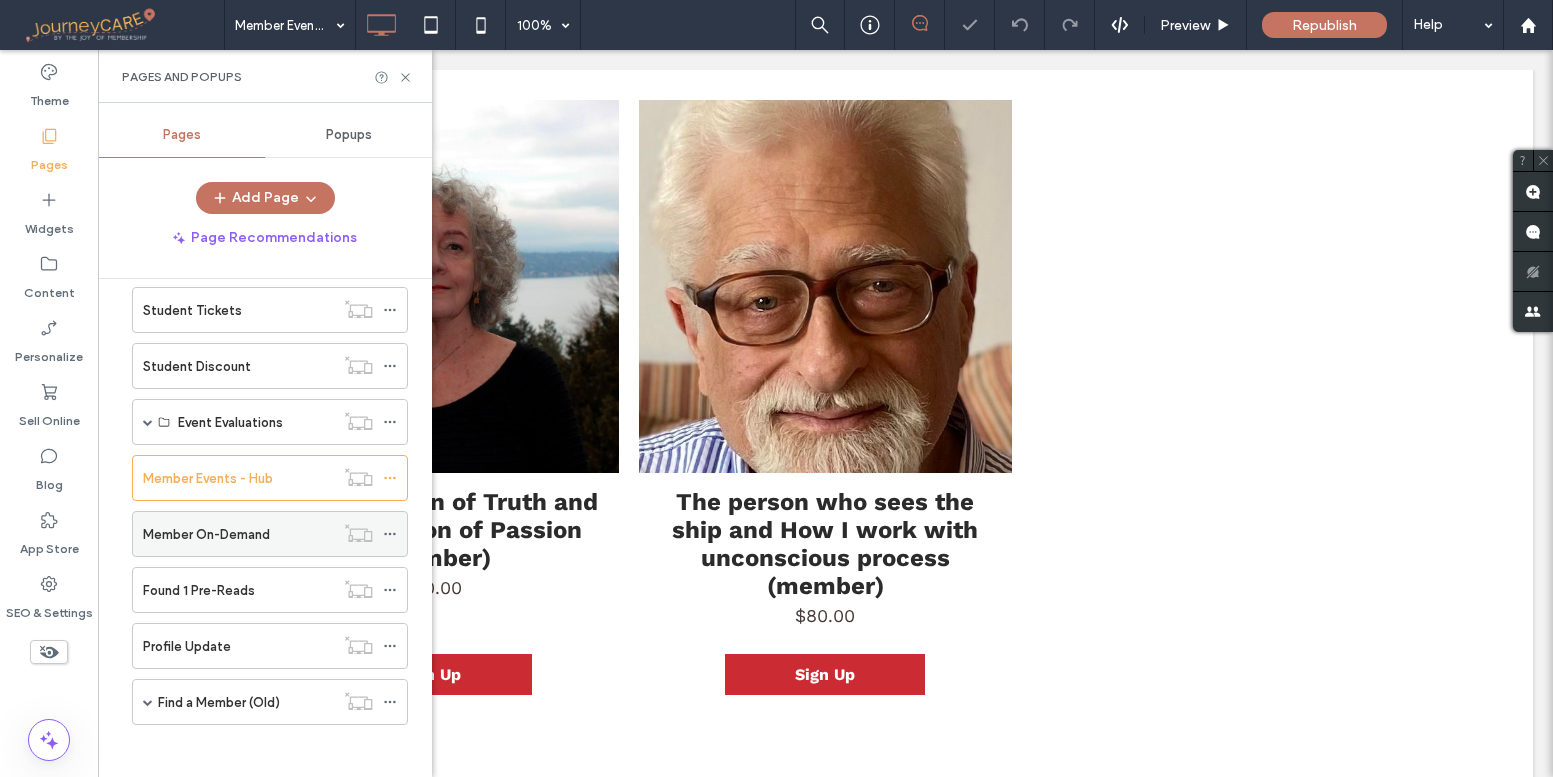 click on "Member On-Demand" at bounding box center (206, 534) 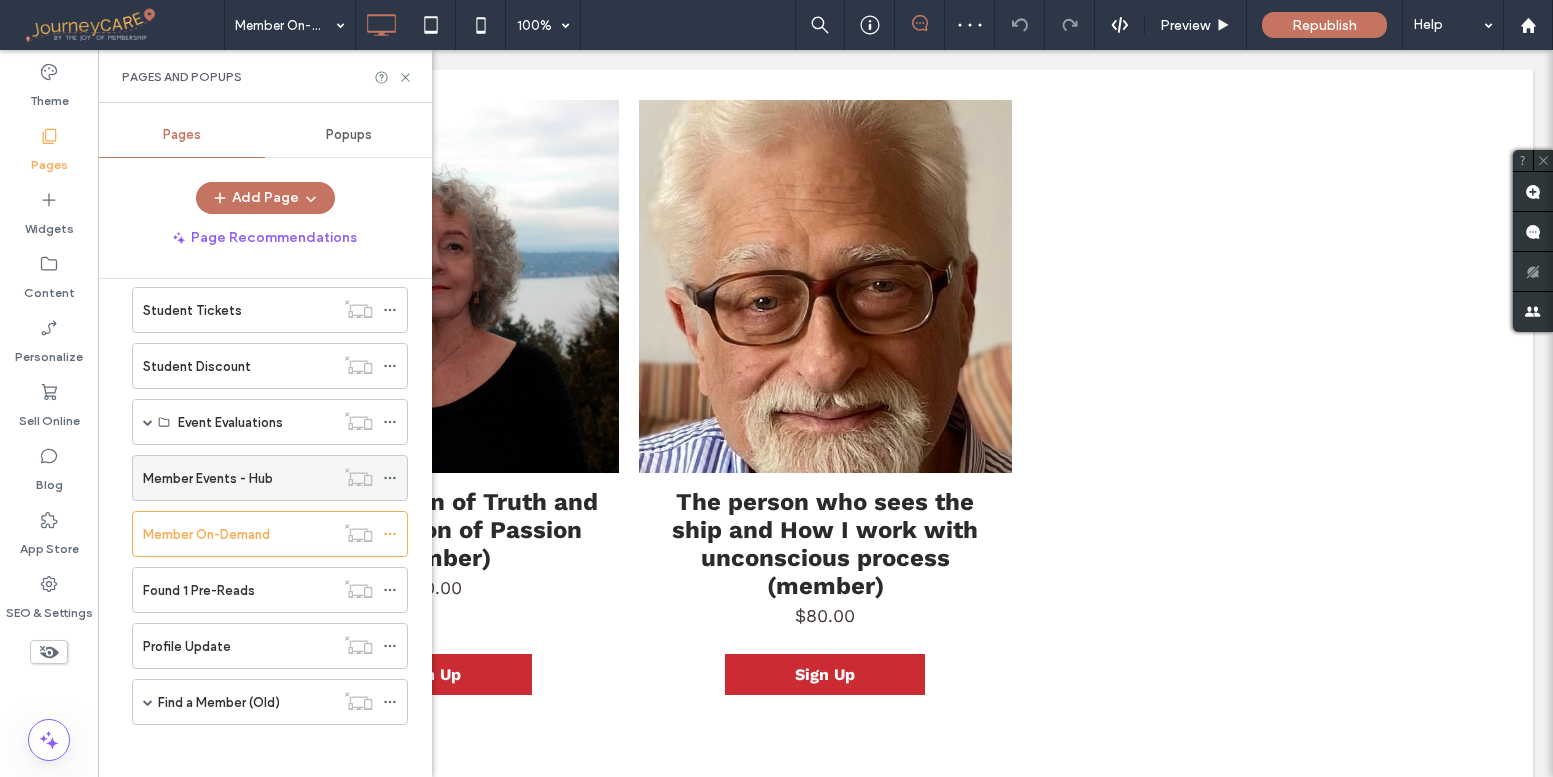 click on "Member Events - Hub" at bounding box center (208, 478) 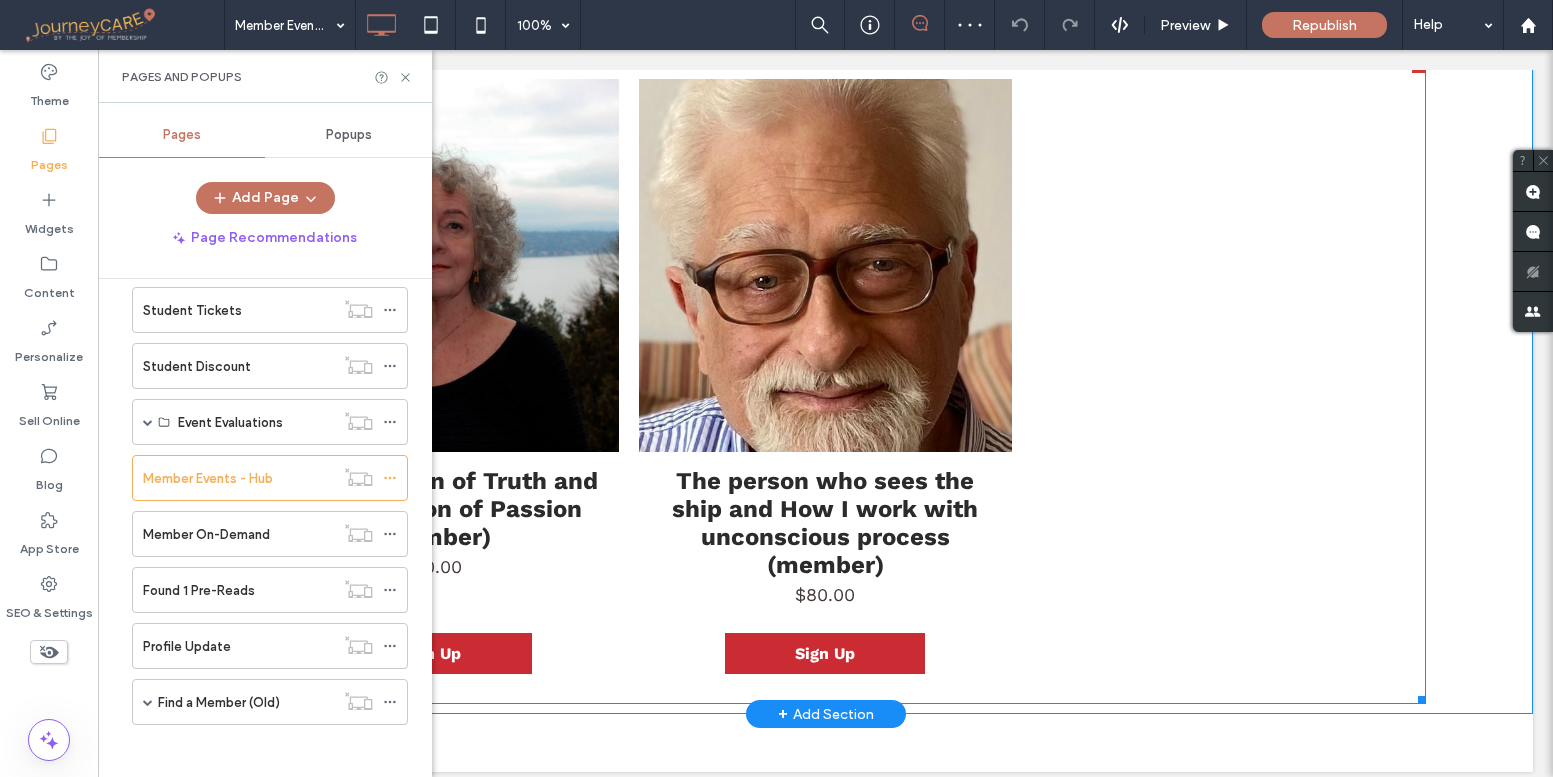 scroll, scrollTop: 0, scrollLeft: 0, axis: both 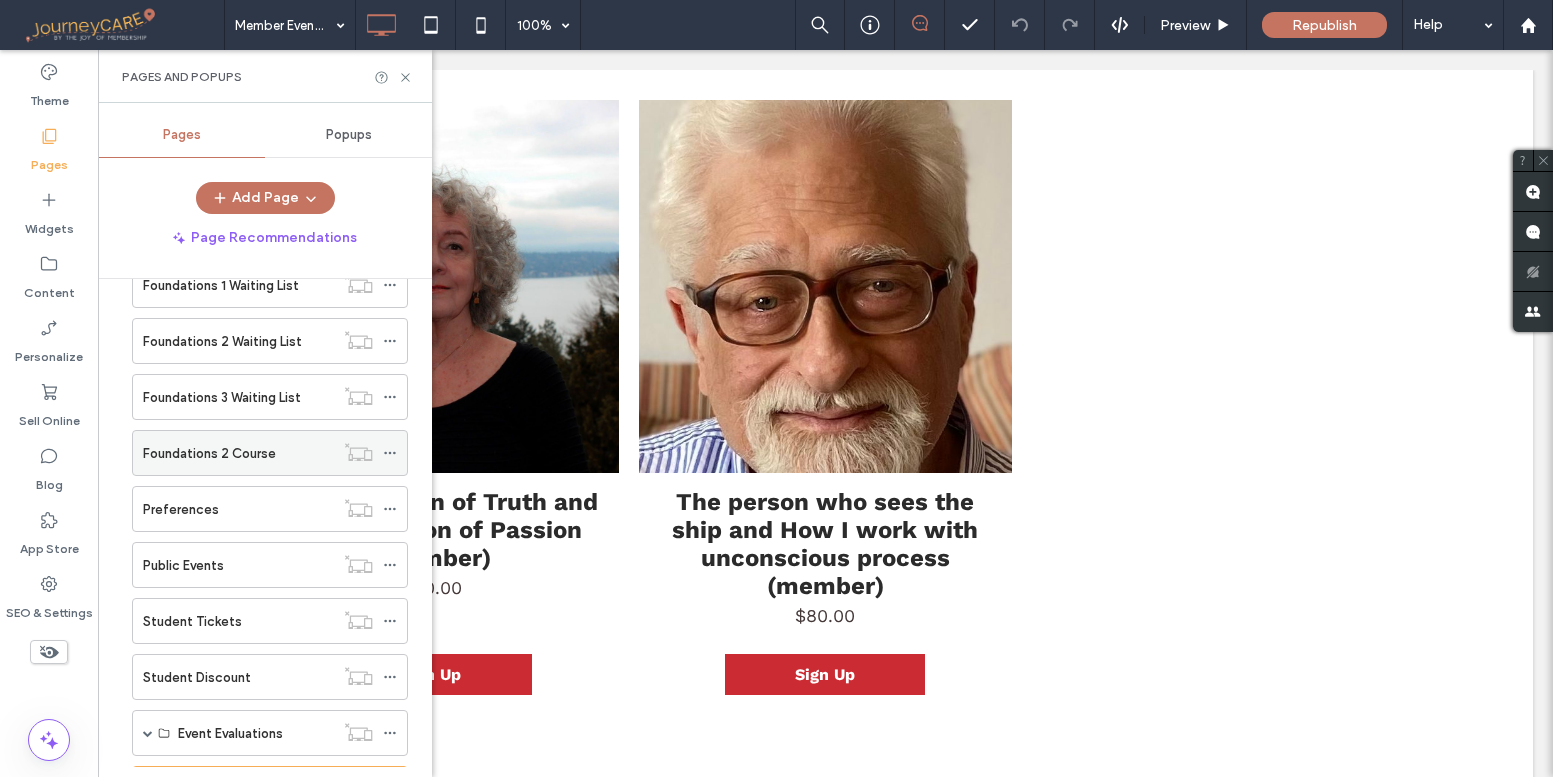 click on "Foundations 2 Course" at bounding box center (209, 453) 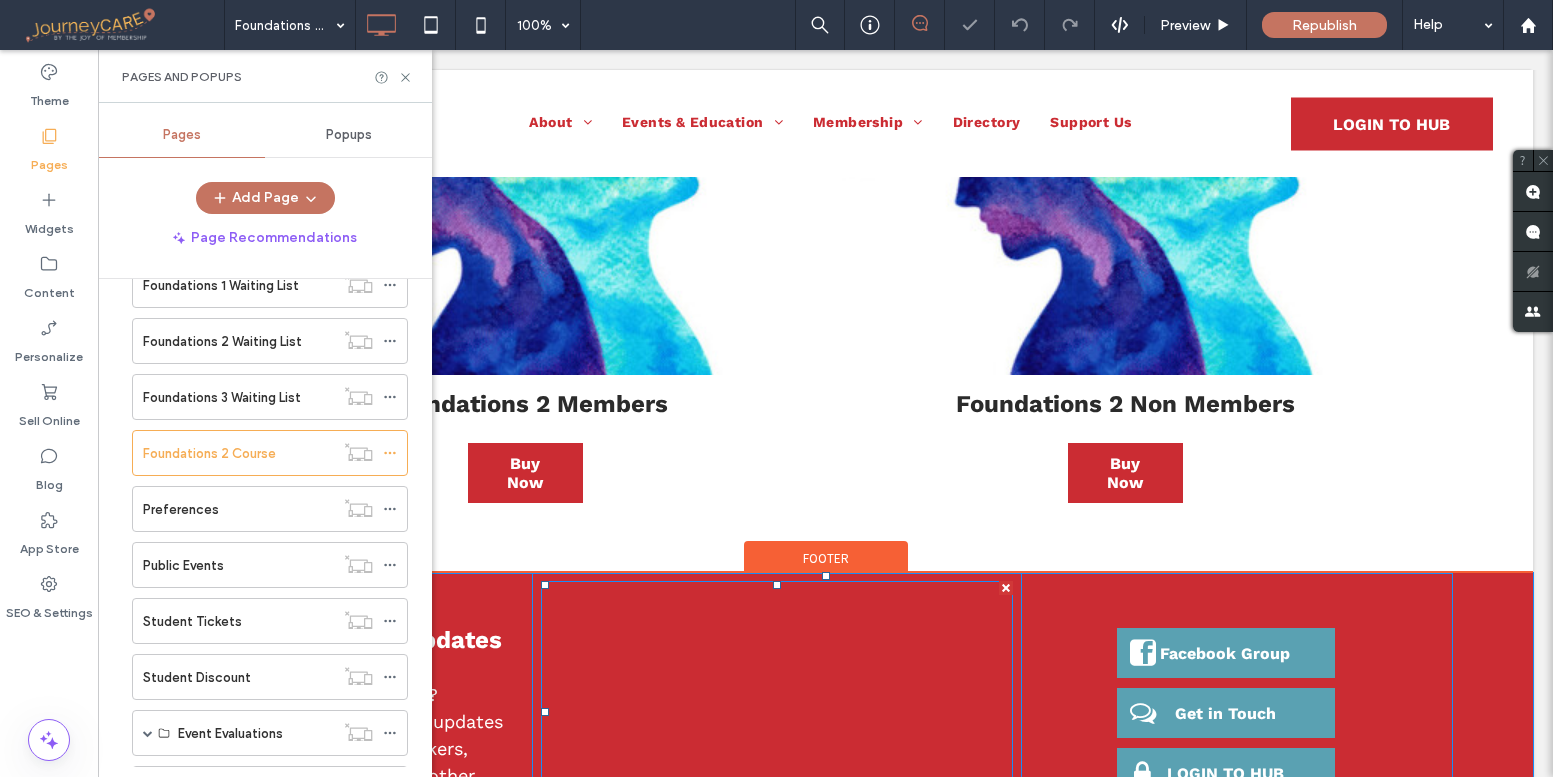 scroll, scrollTop: 165, scrollLeft: 0, axis: vertical 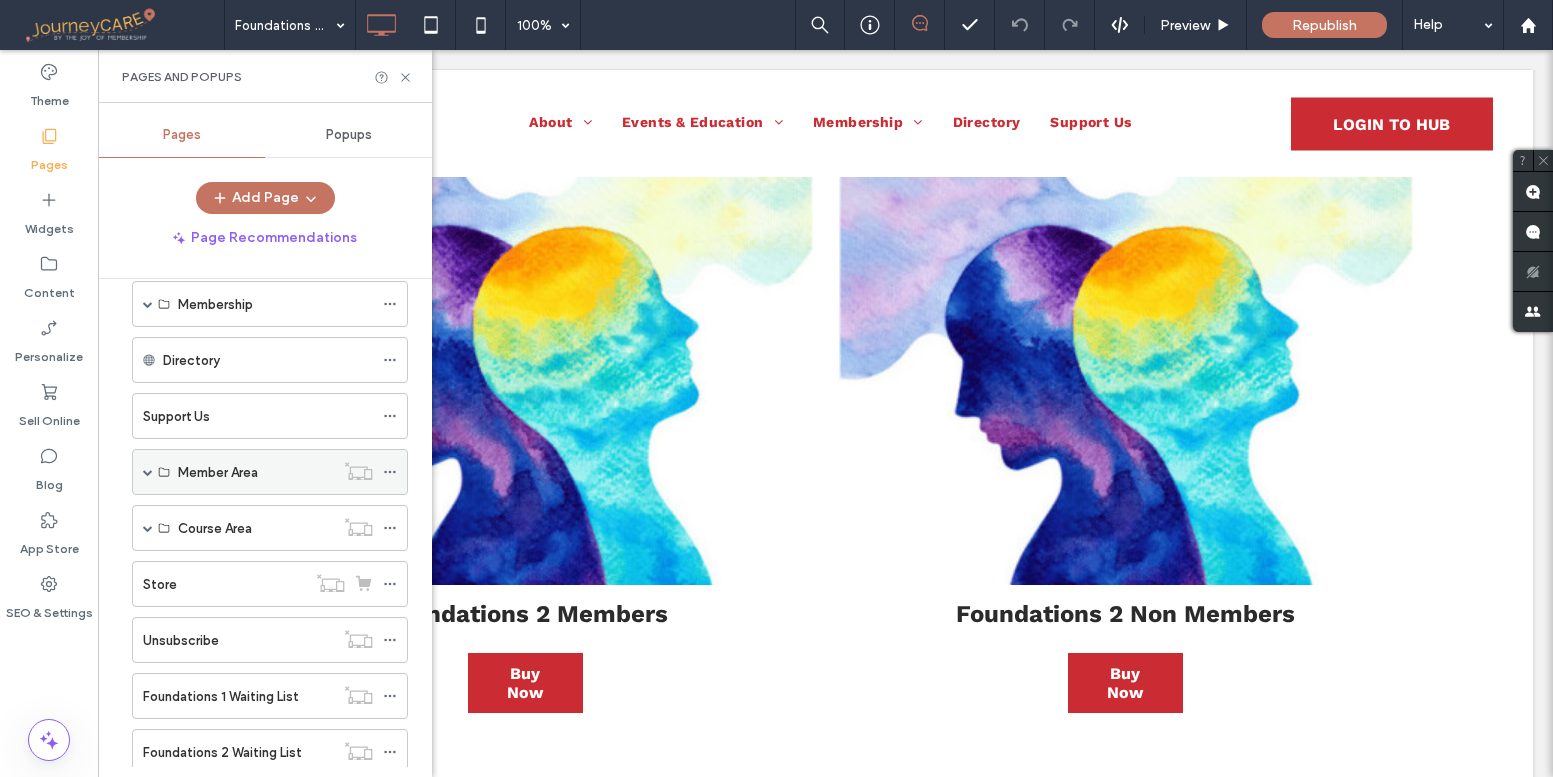 click at bounding box center (148, 472) 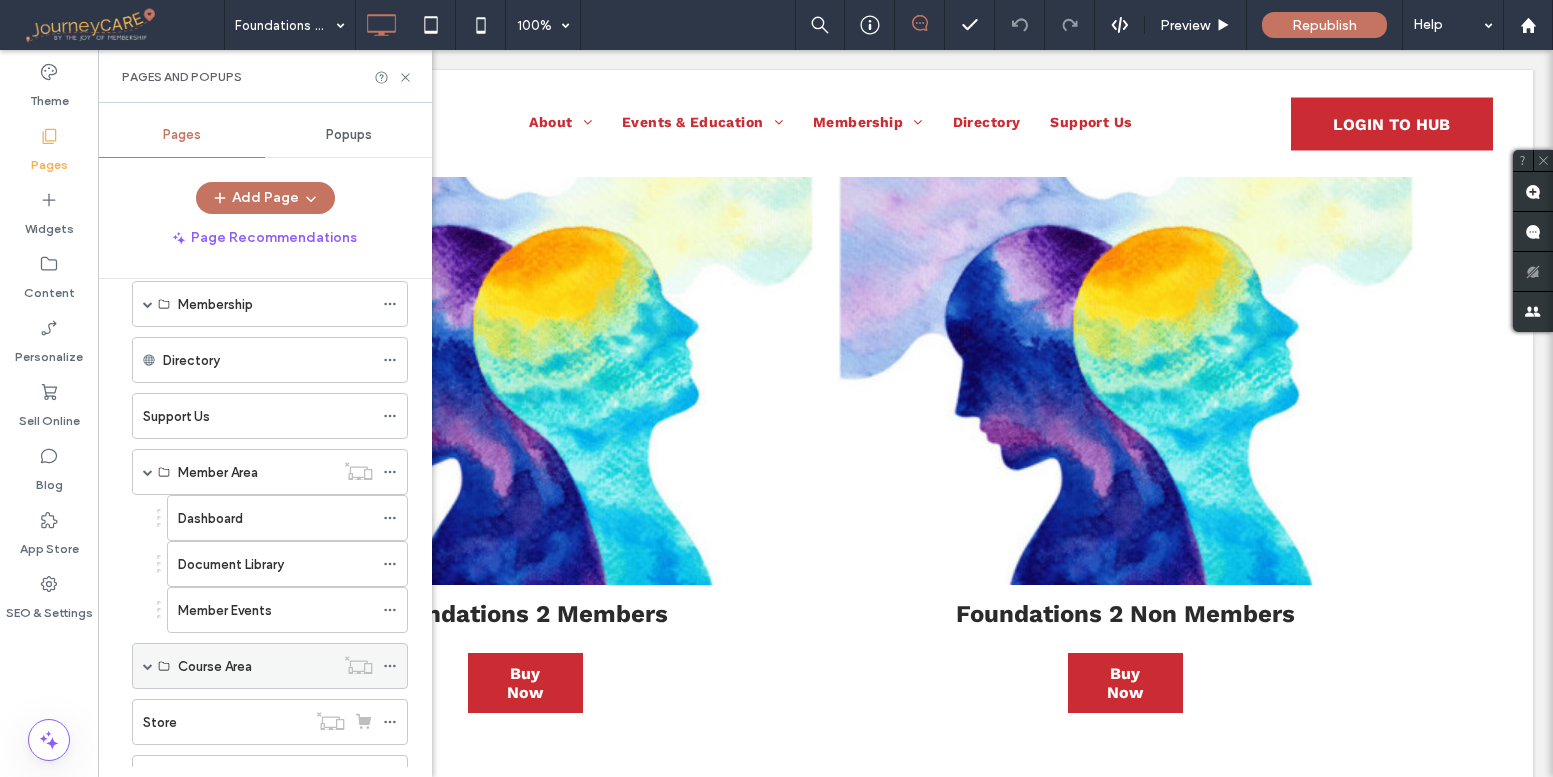 click at bounding box center (148, 666) 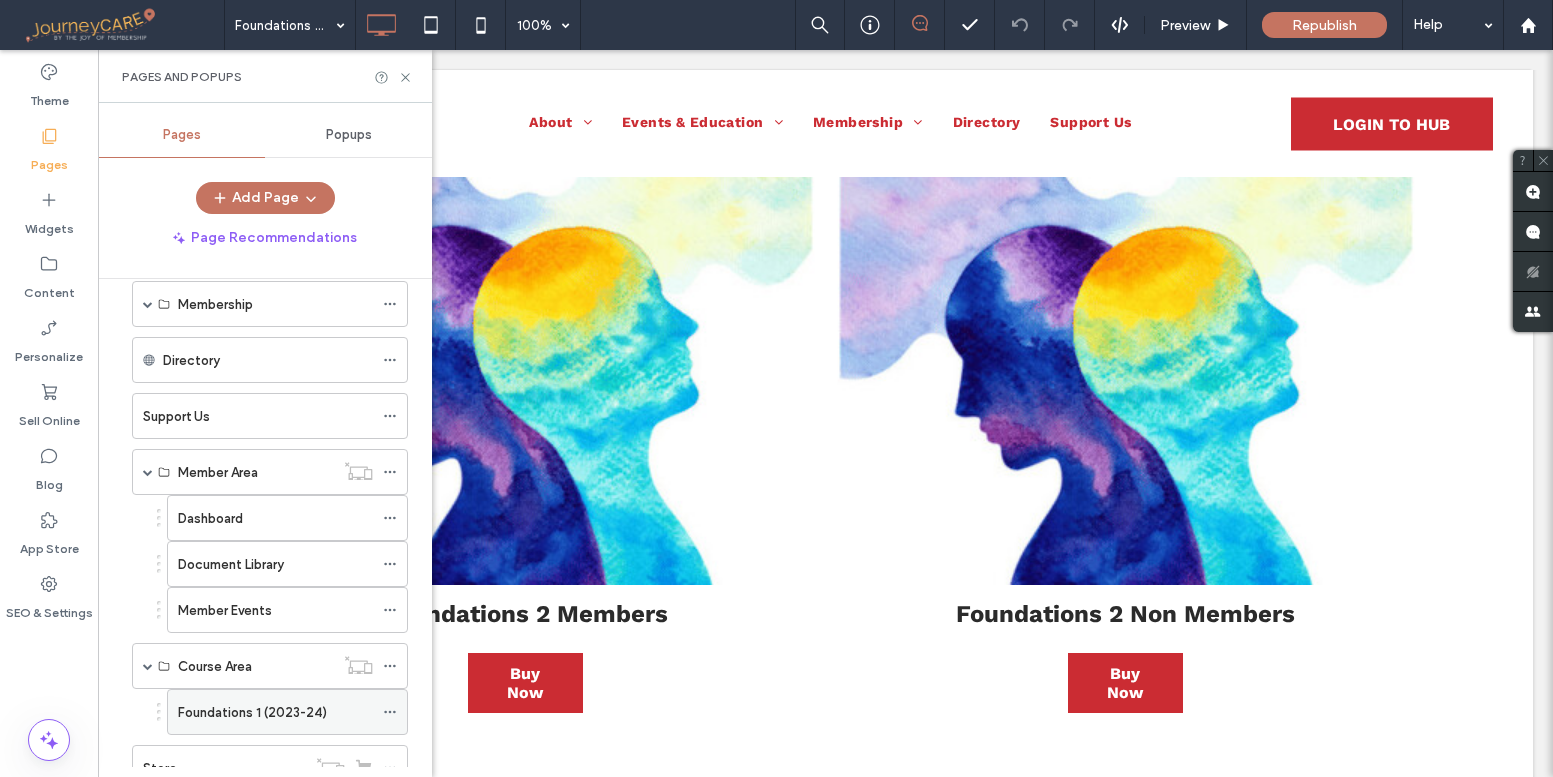 click on "Foundations 1 (2023-24)" at bounding box center [252, 712] 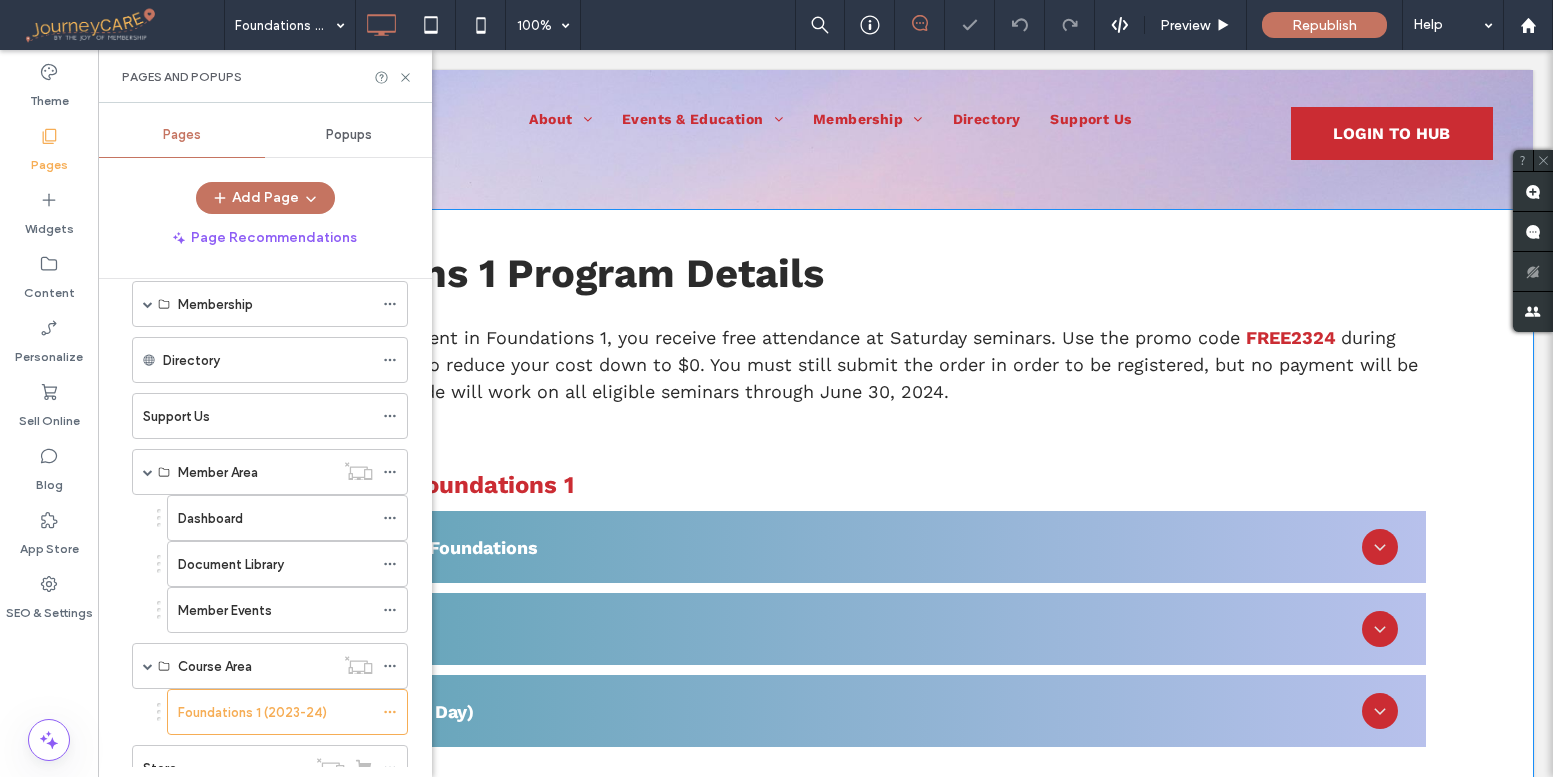 scroll, scrollTop: 0, scrollLeft: 0, axis: both 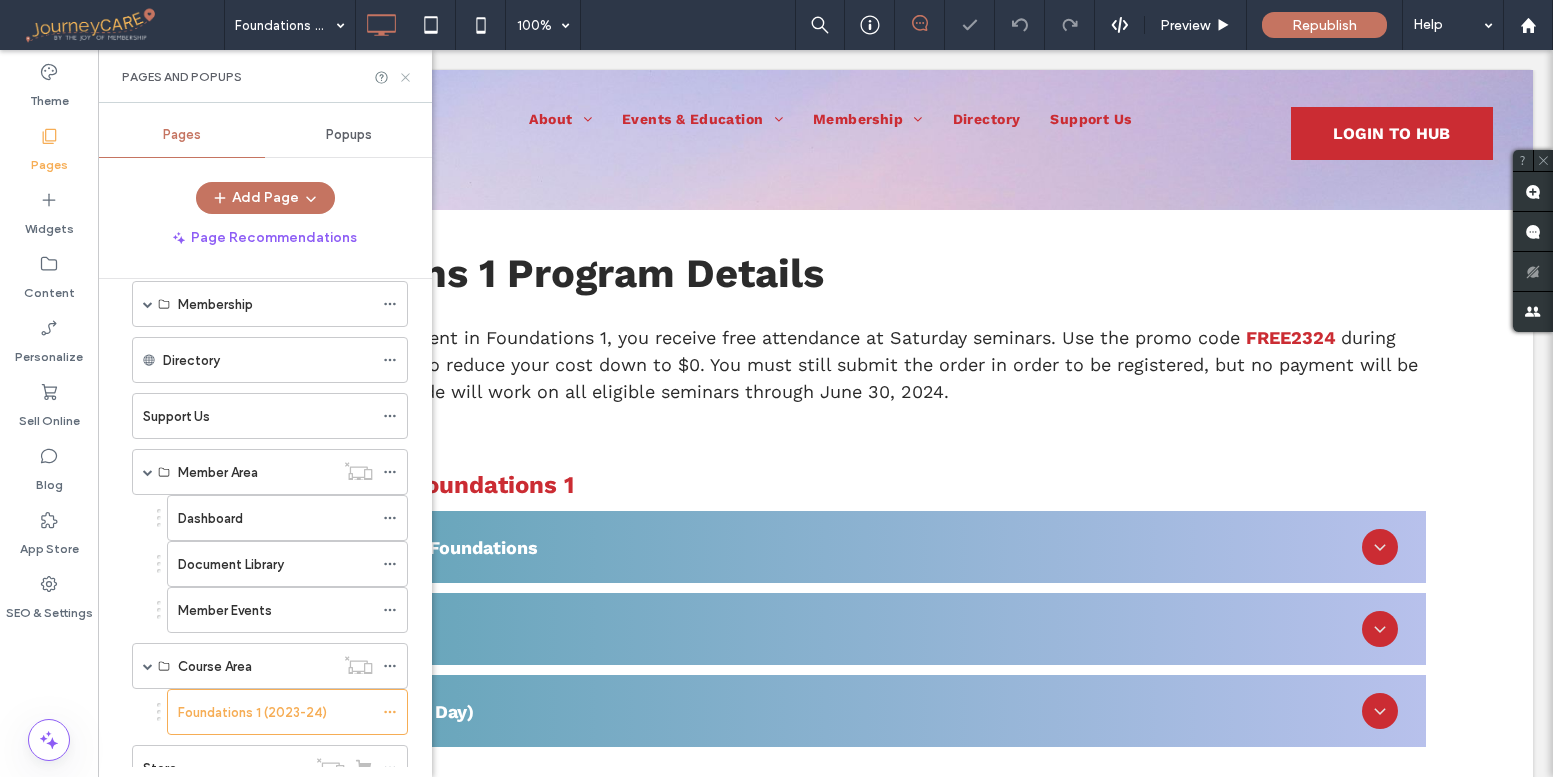 click 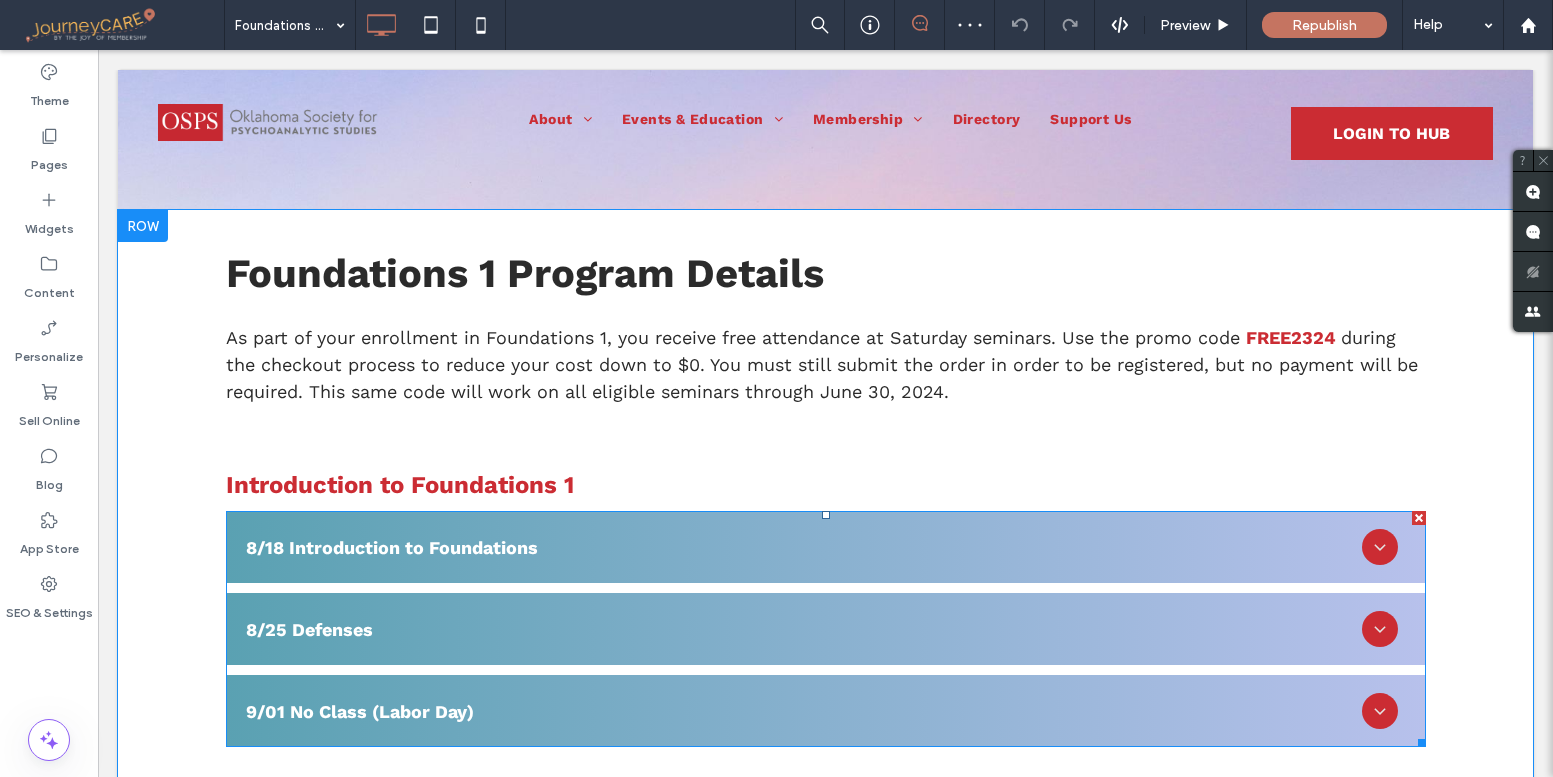 click at bounding box center (826, 629) 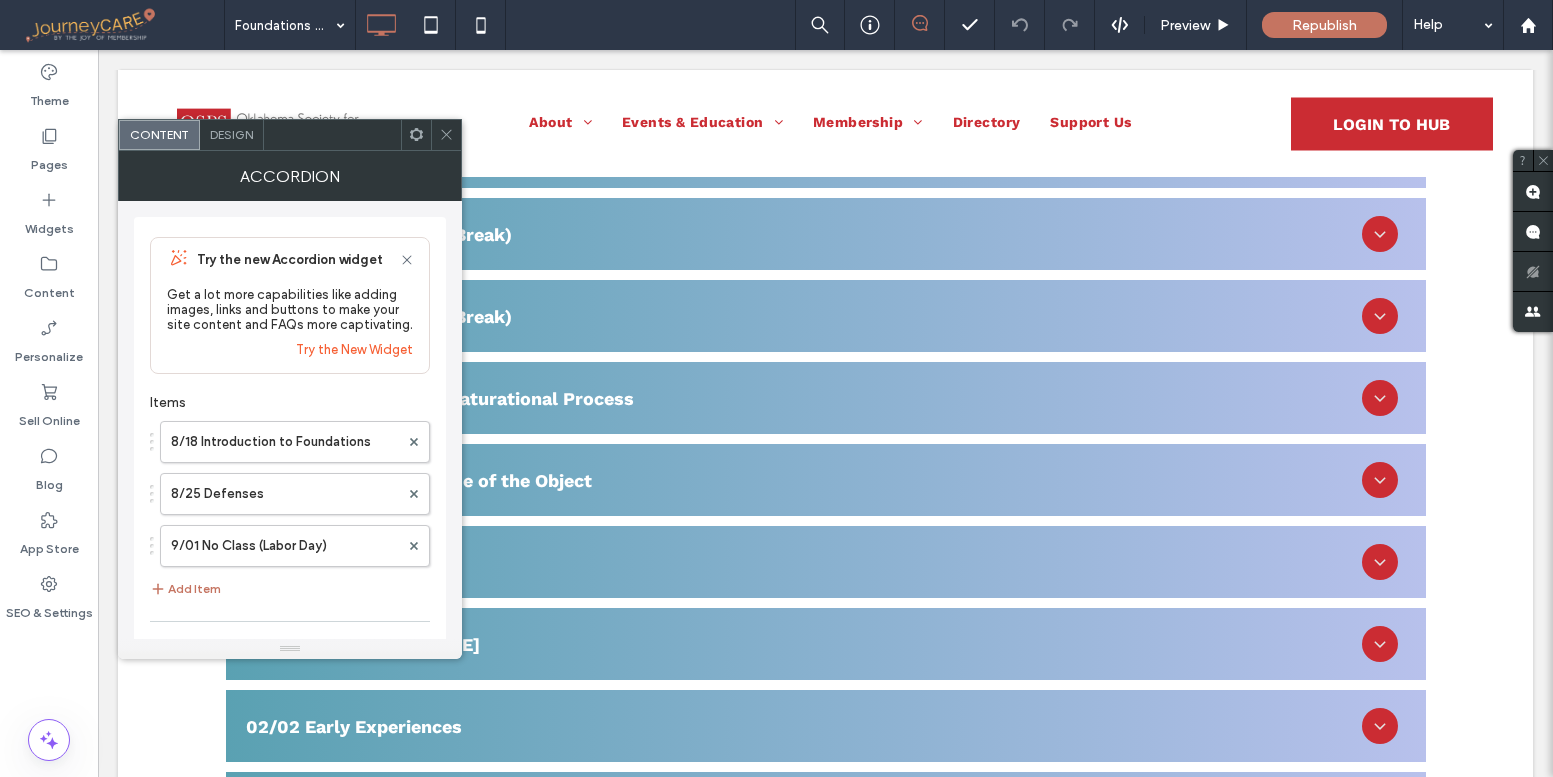 scroll, scrollTop: 1882, scrollLeft: 0, axis: vertical 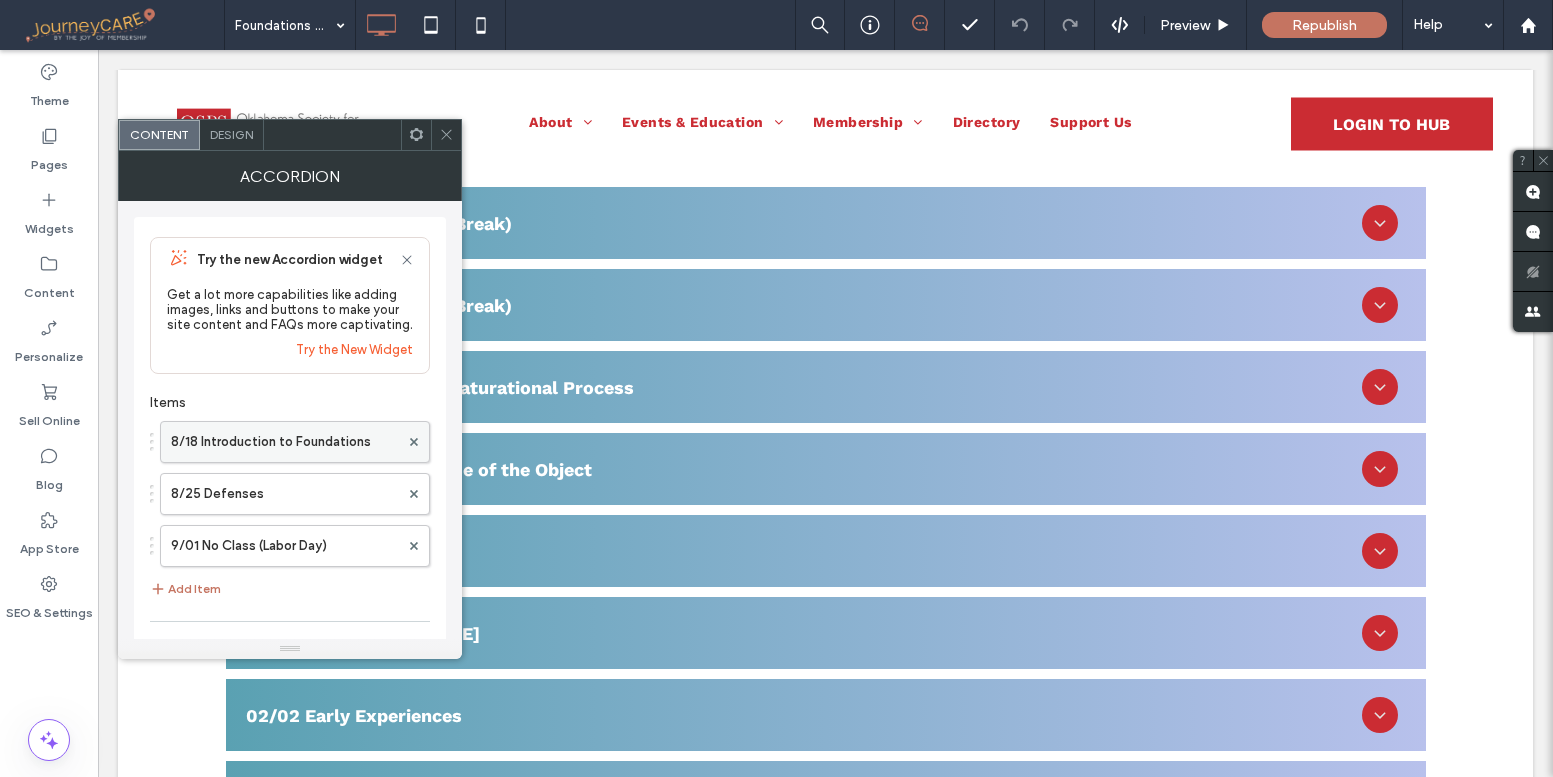 click on "8/18 Introduction to Foundations" at bounding box center [285, 442] 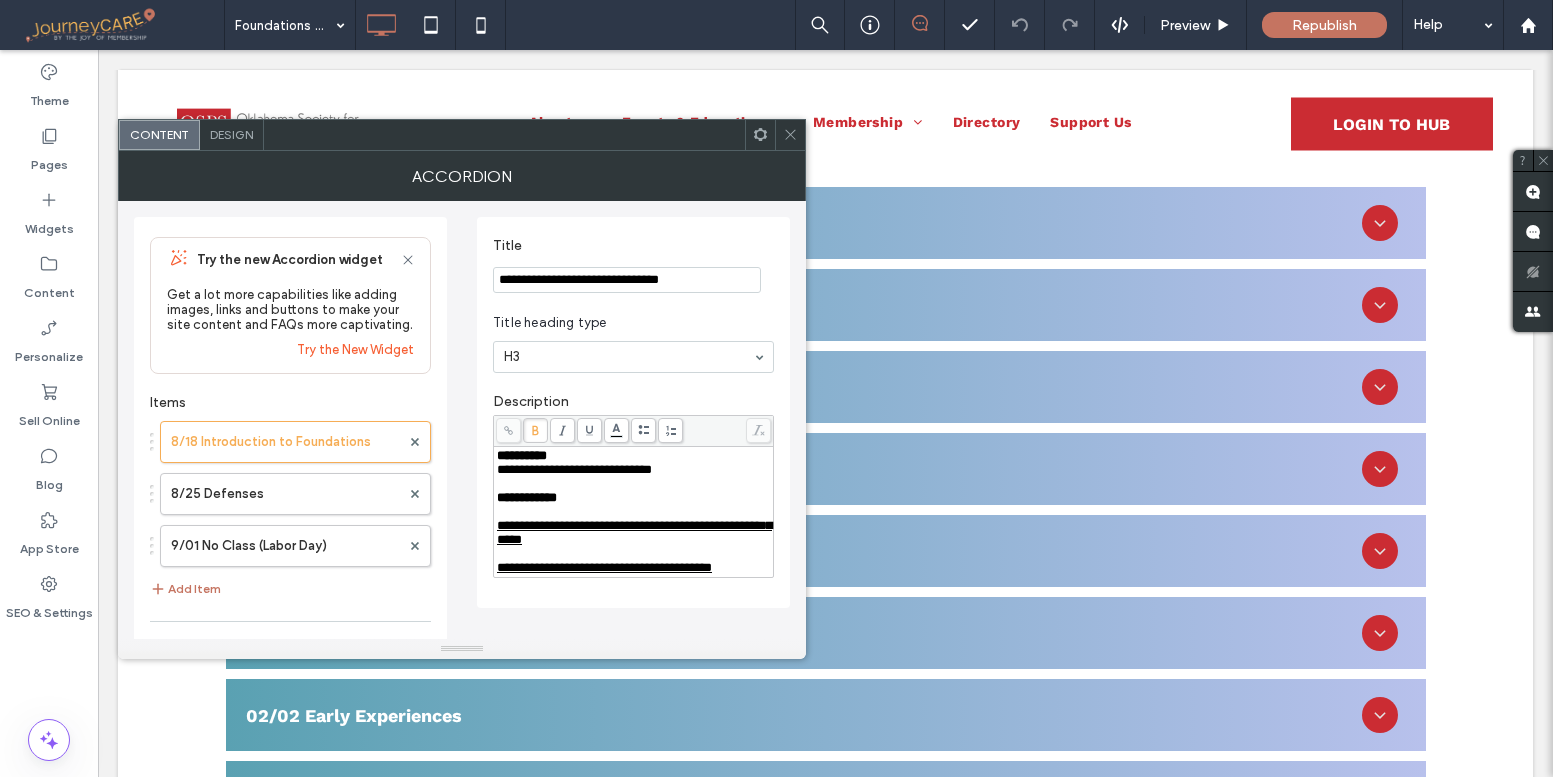 click 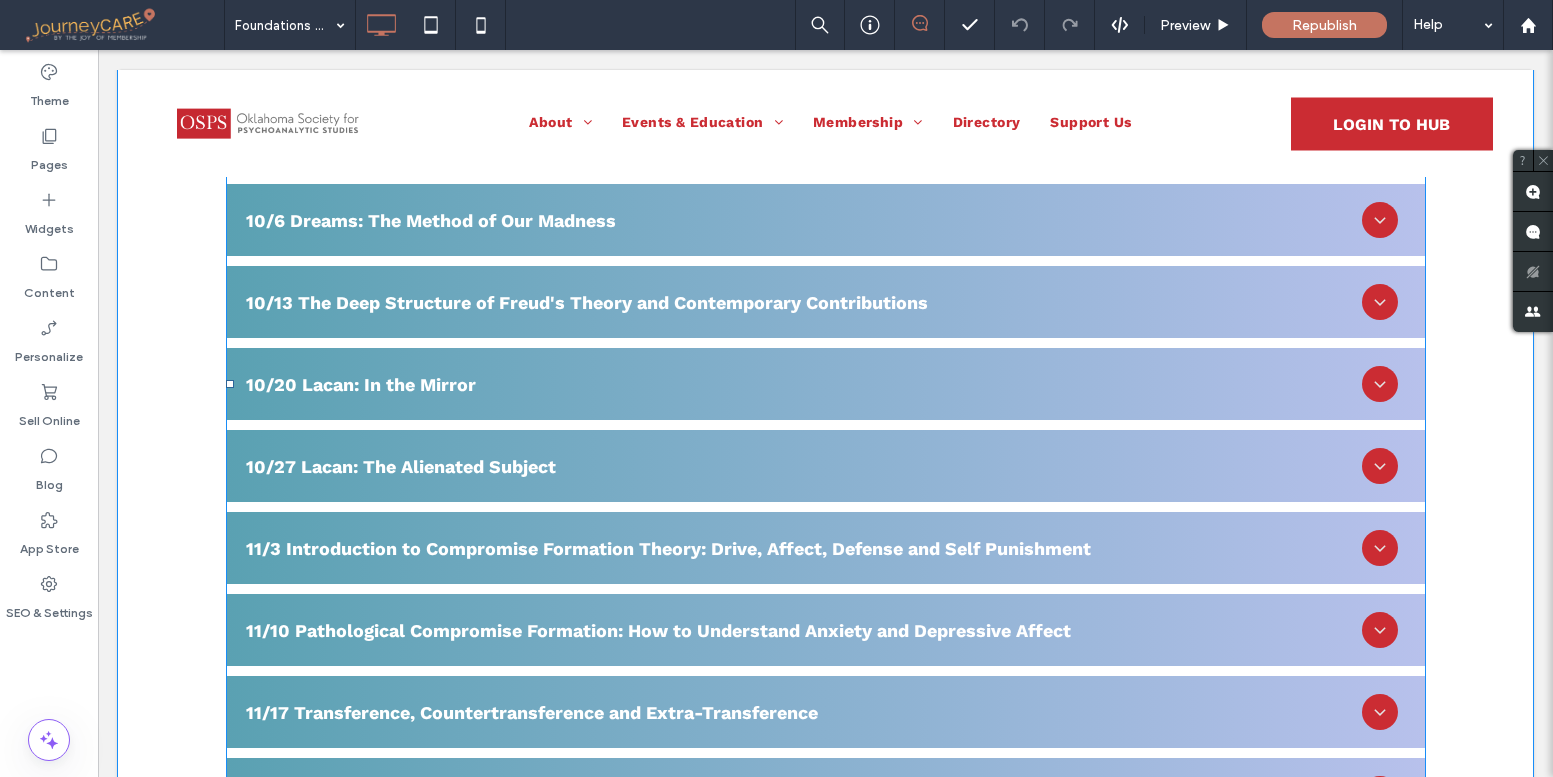 scroll, scrollTop: 0, scrollLeft: 0, axis: both 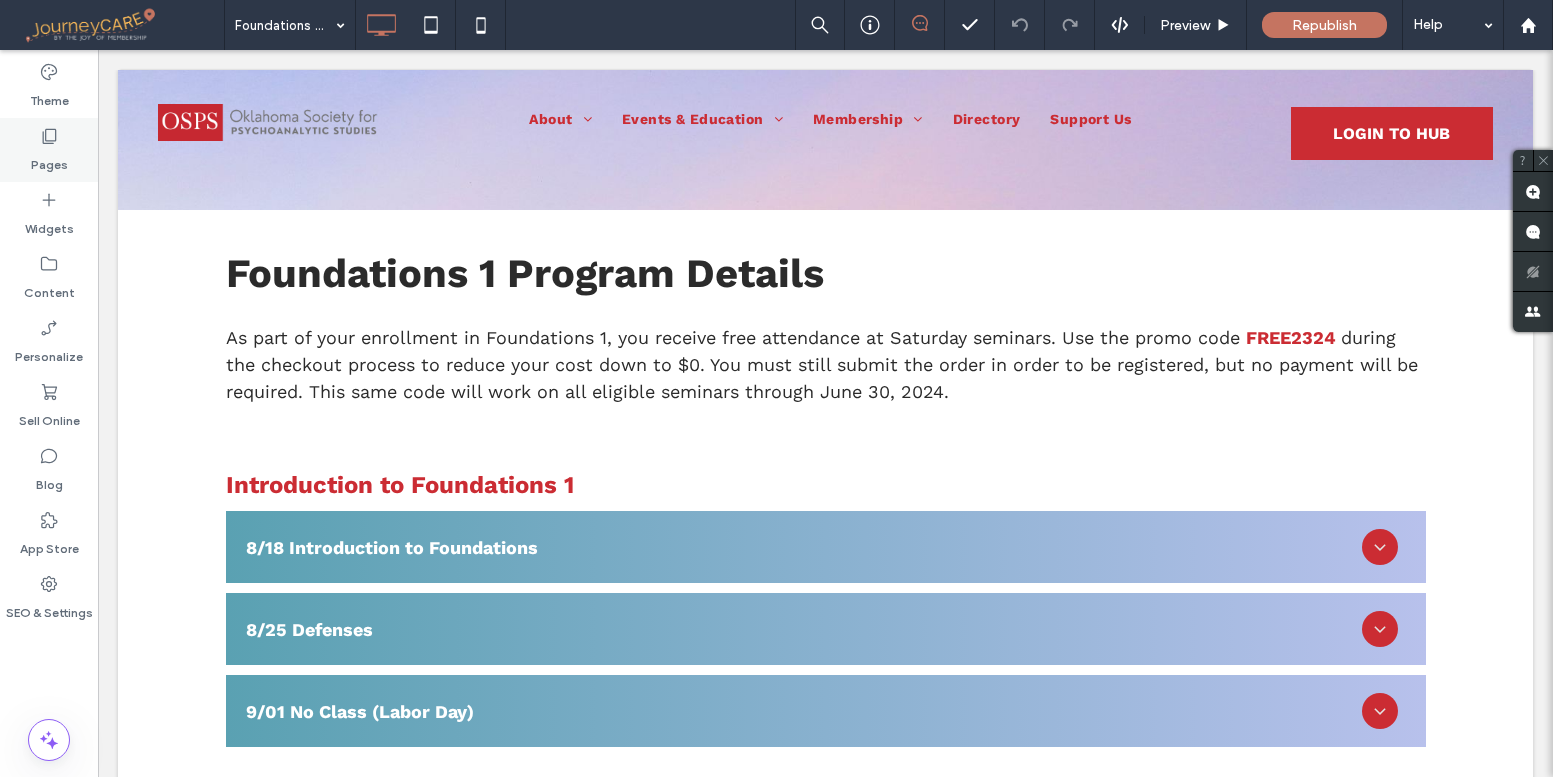 click on "Pages" at bounding box center (49, 160) 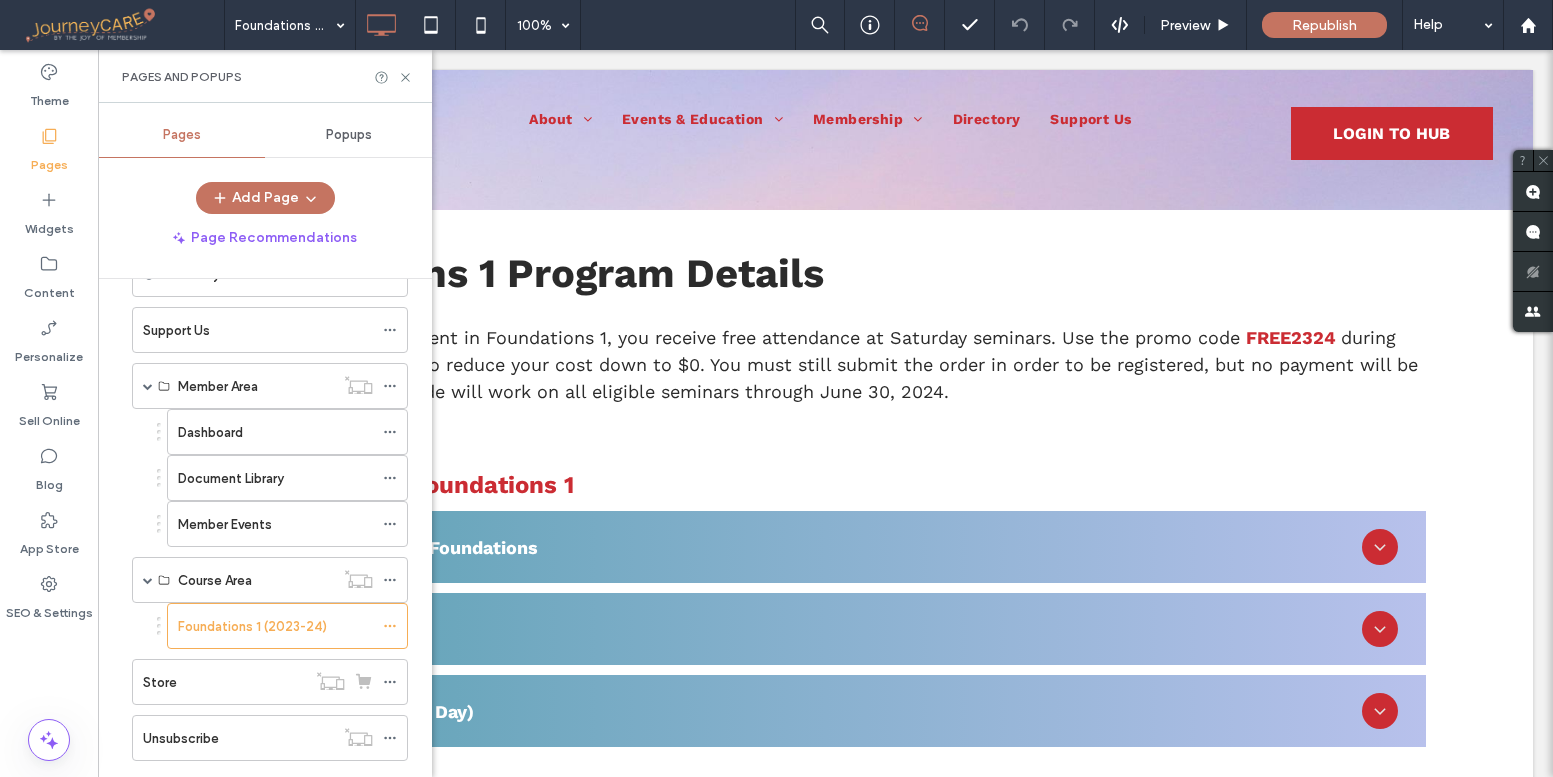 scroll, scrollTop: 310, scrollLeft: 0, axis: vertical 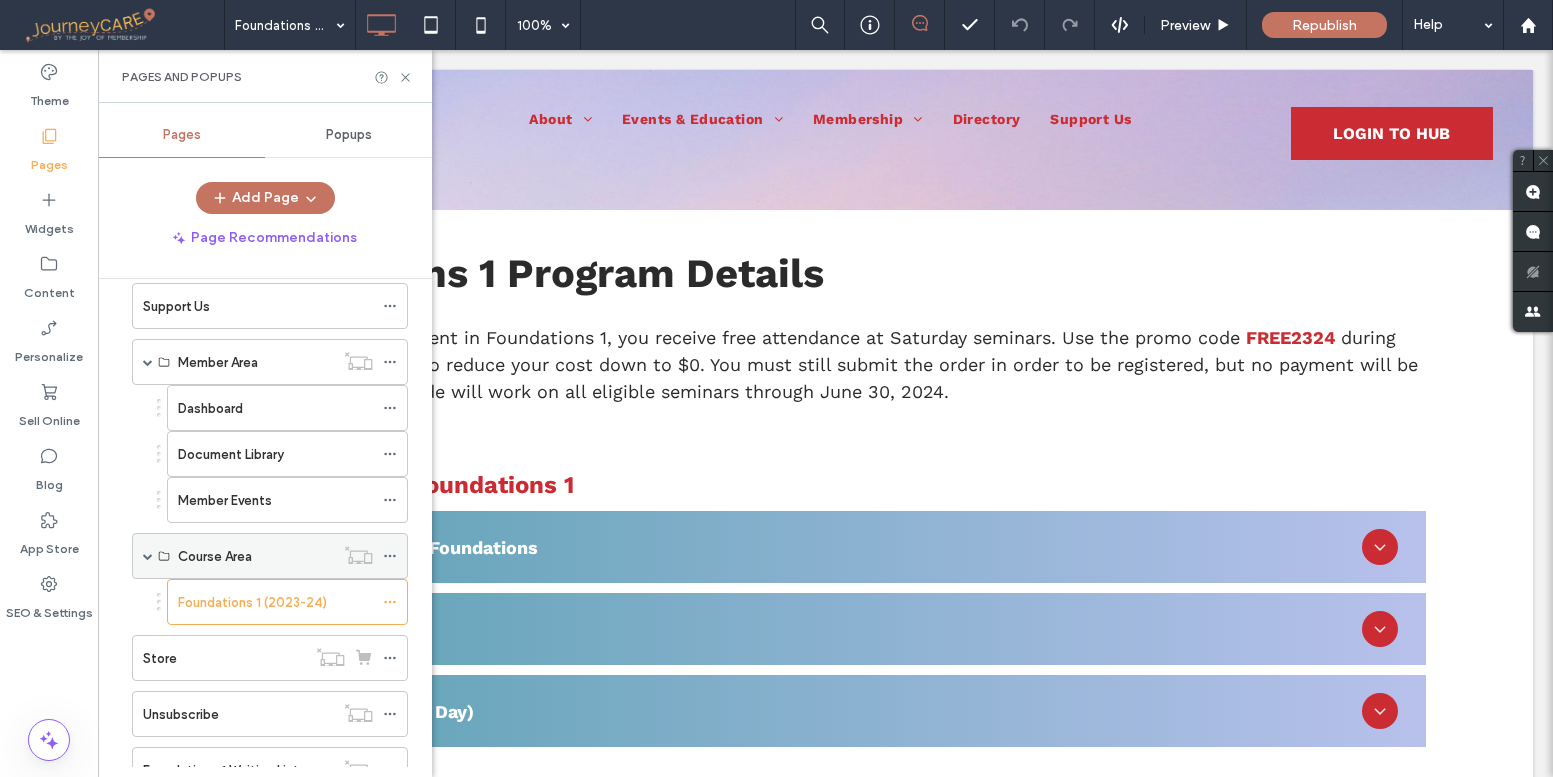 click on "Course Area" at bounding box center [215, 556] 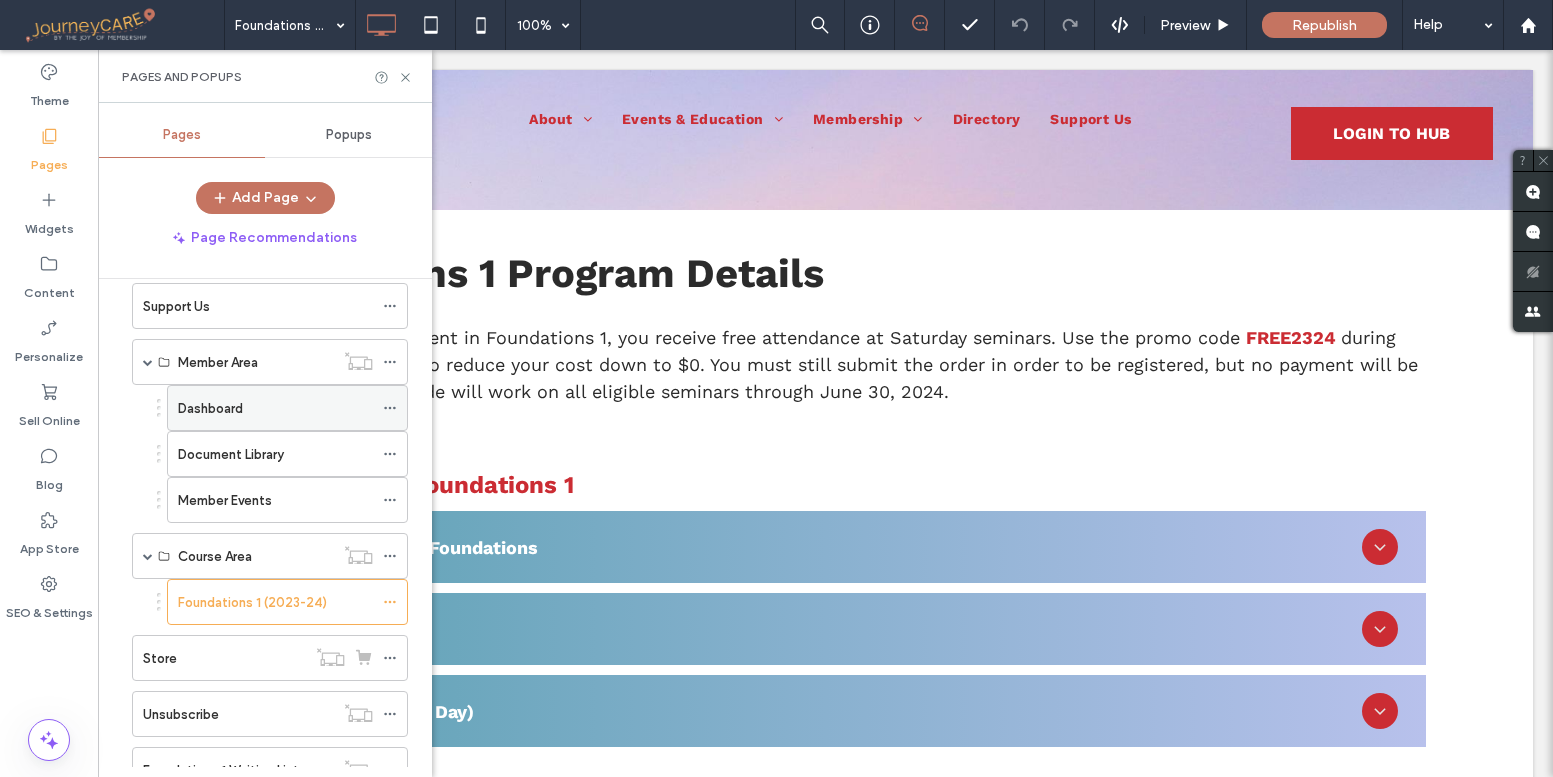 click on "Dashboard" at bounding box center [210, 408] 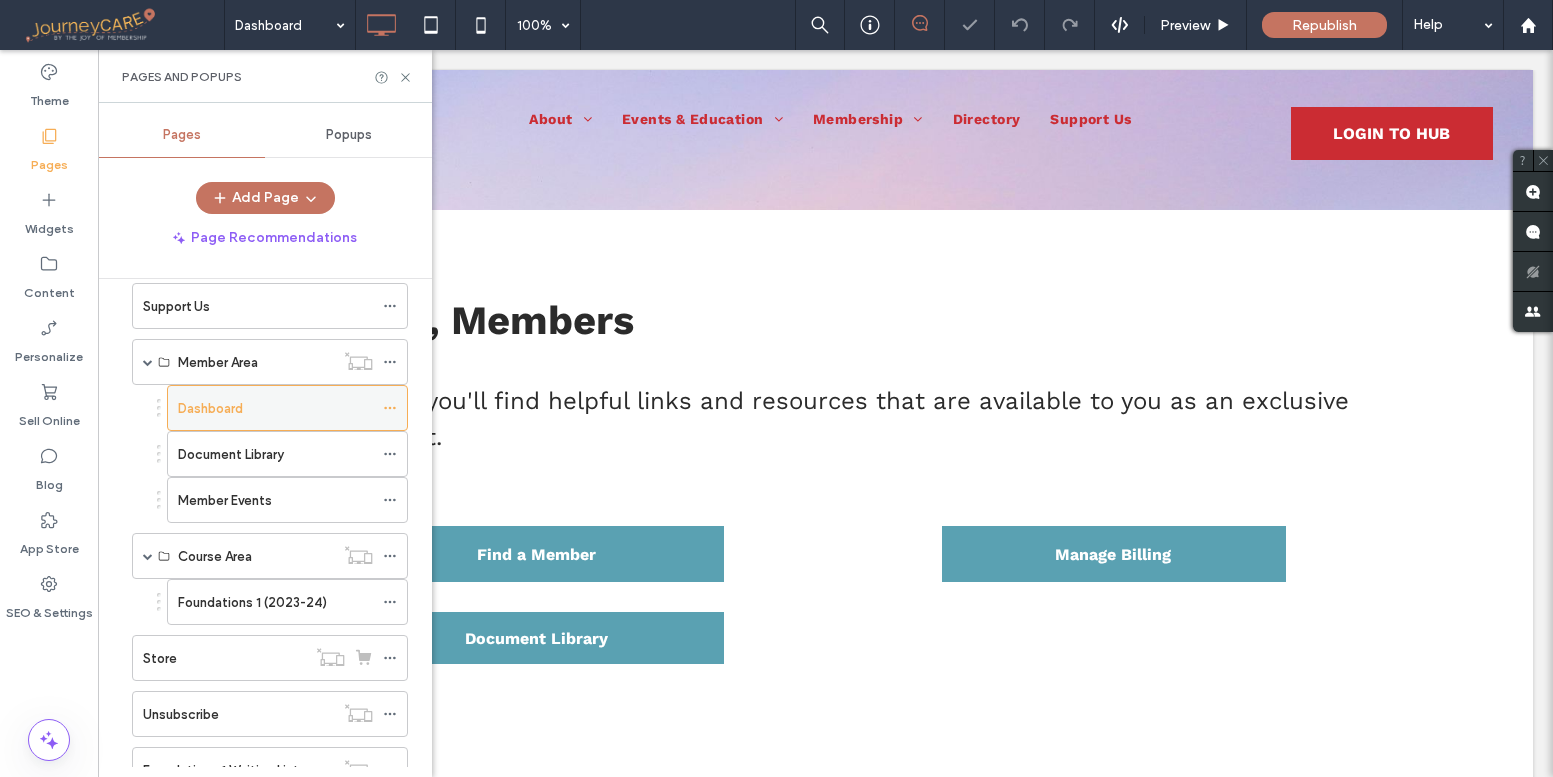 scroll, scrollTop: 0, scrollLeft: 0, axis: both 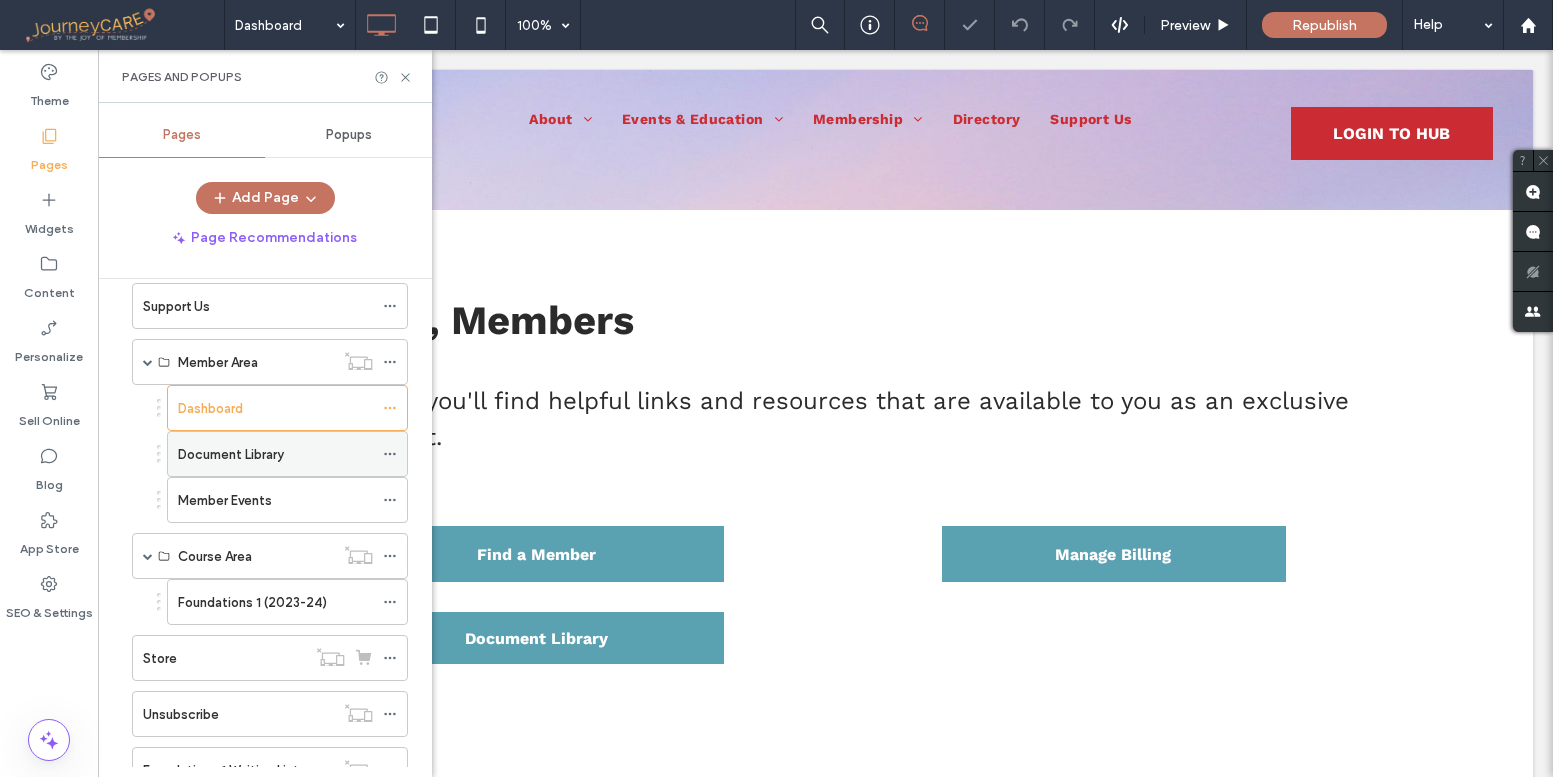click on "Document Library" at bounding box center (231, 454) 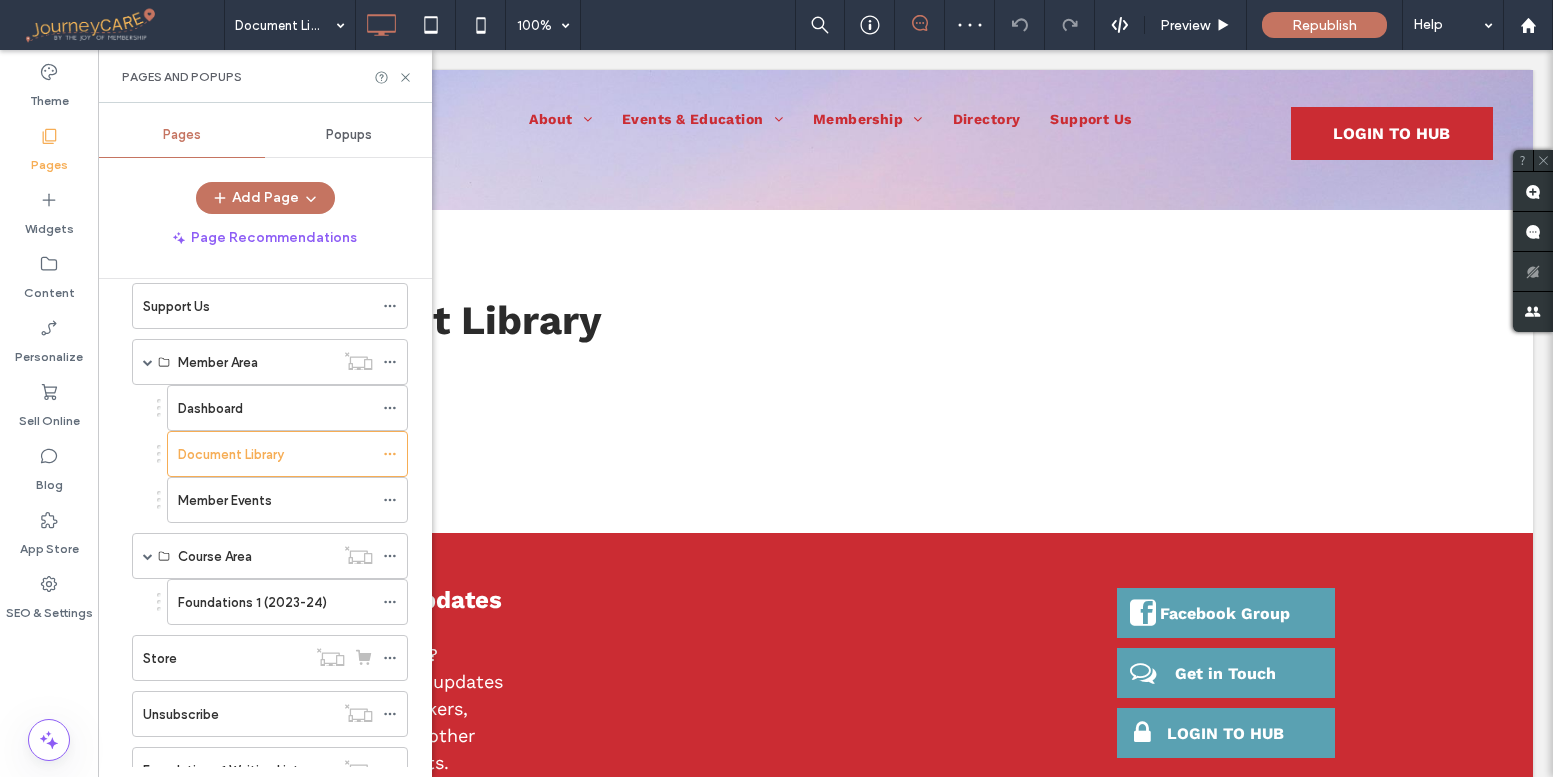 scroll, scrollTop: 0, scrollLeft: 0, axis: both 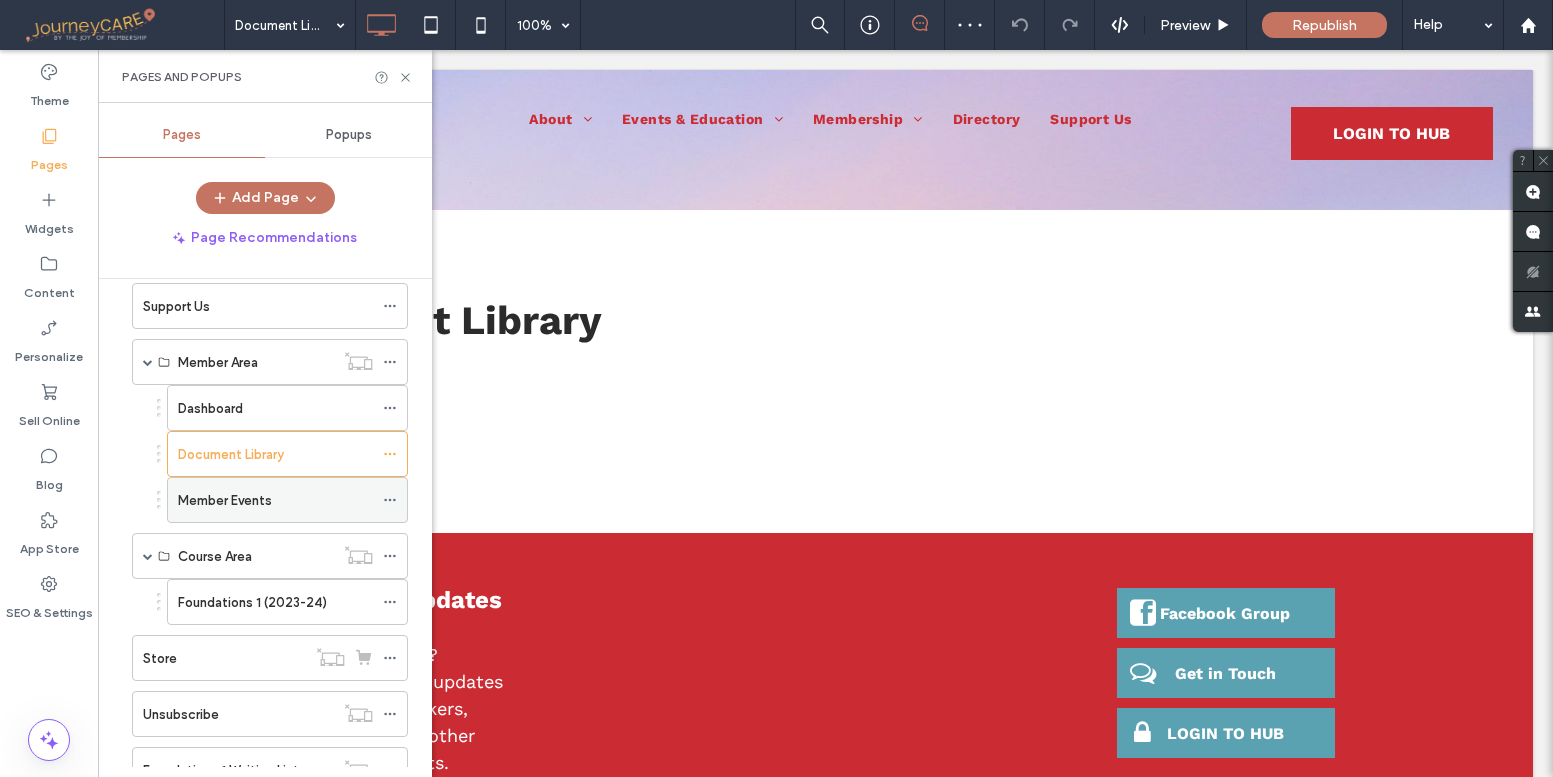 click on "Member Events" at bounding box center (225, 500) 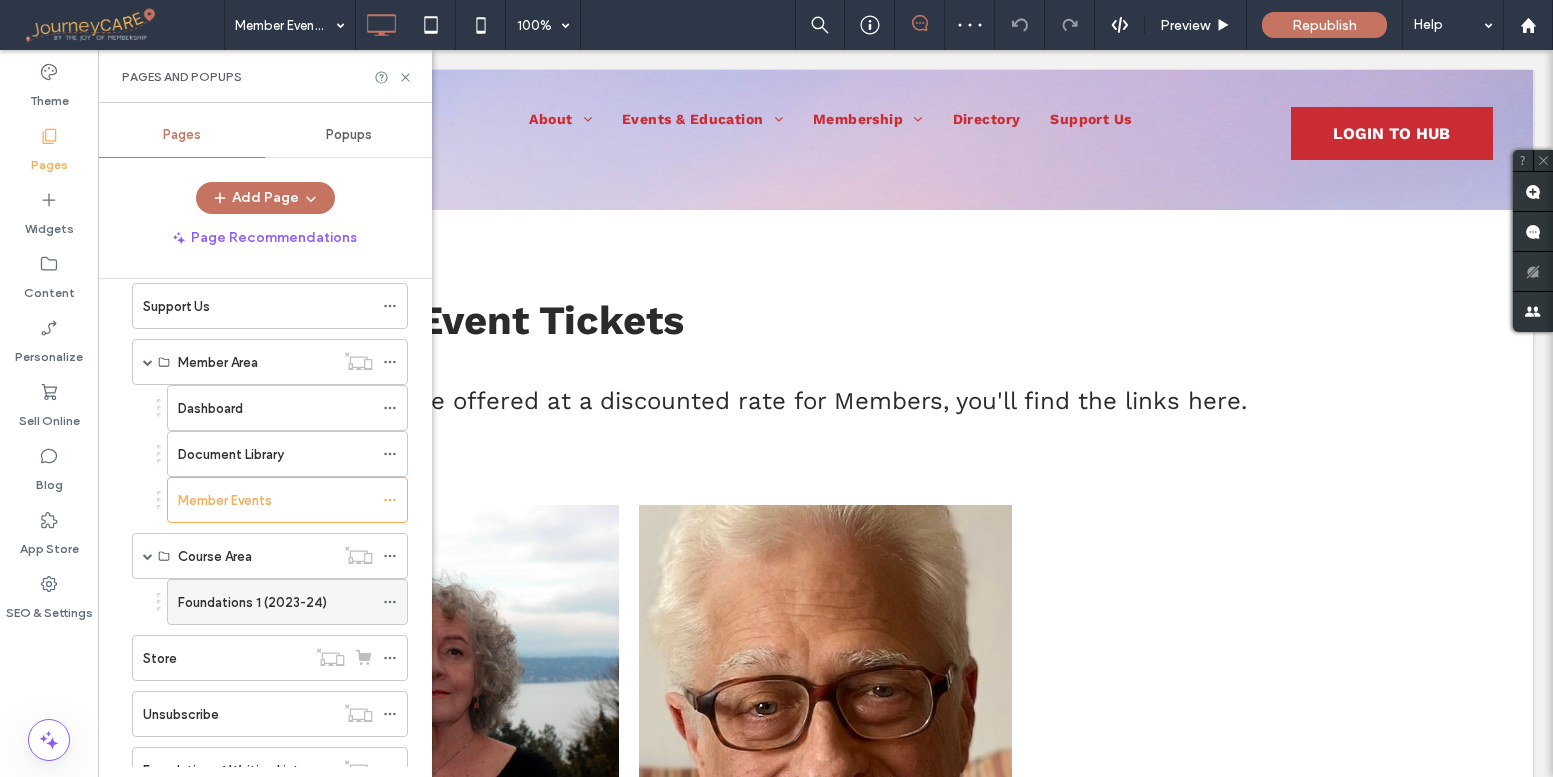 click on "Foundations 1 (2023-24)" at bounding box center (252, 602) 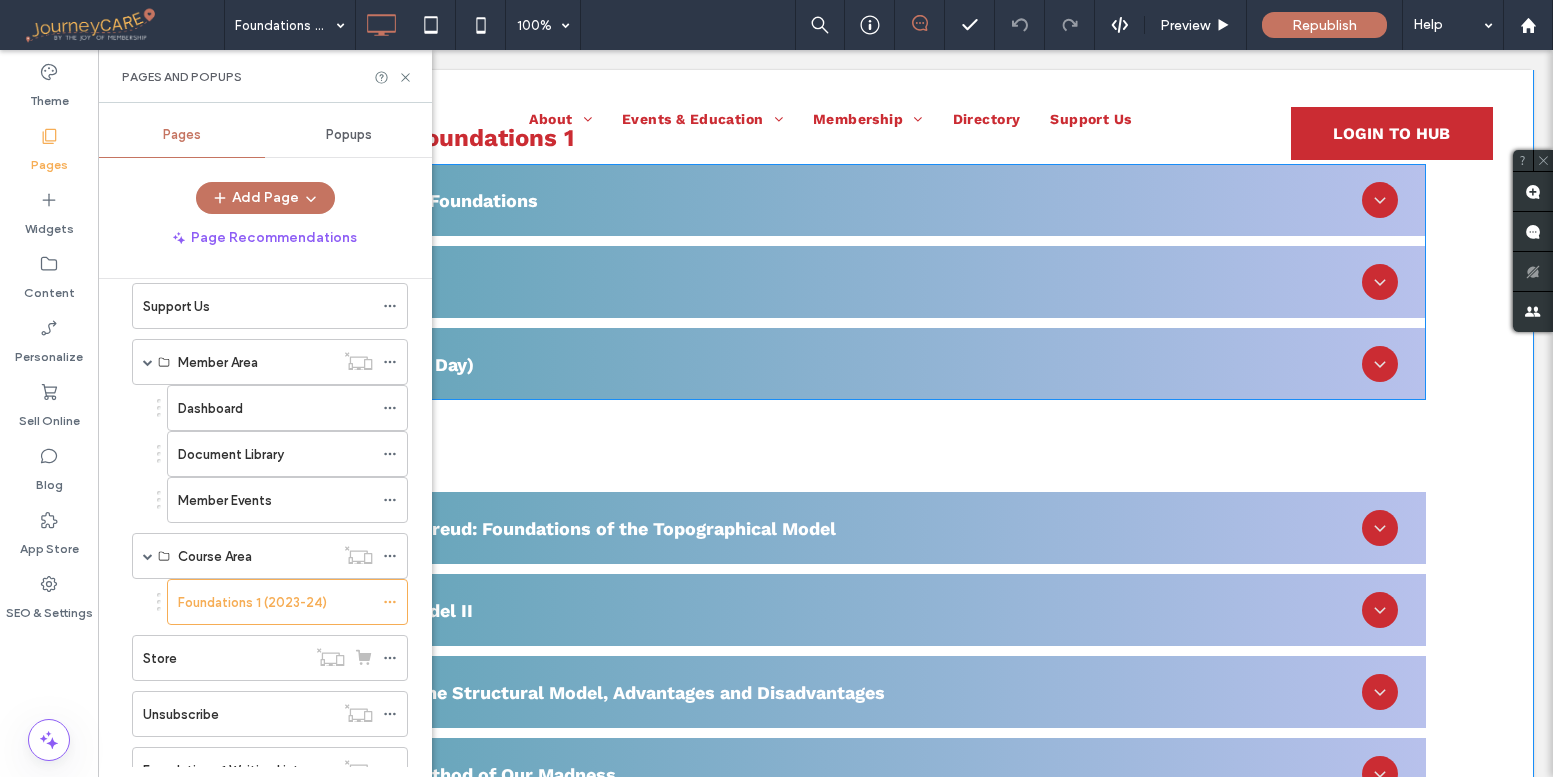 scroll, scrollTop: 0, scrollLeft: 0, axis: both 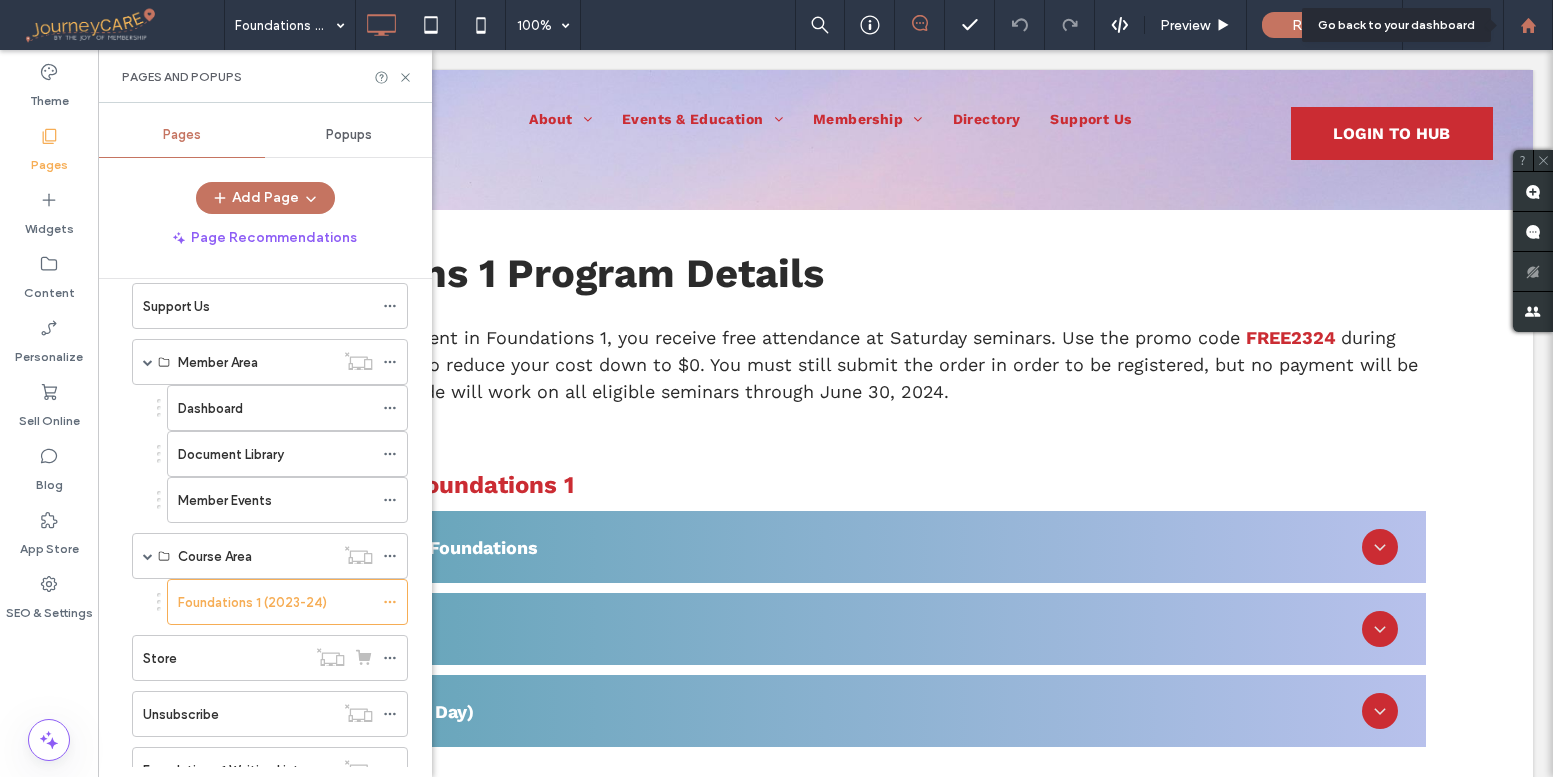 click 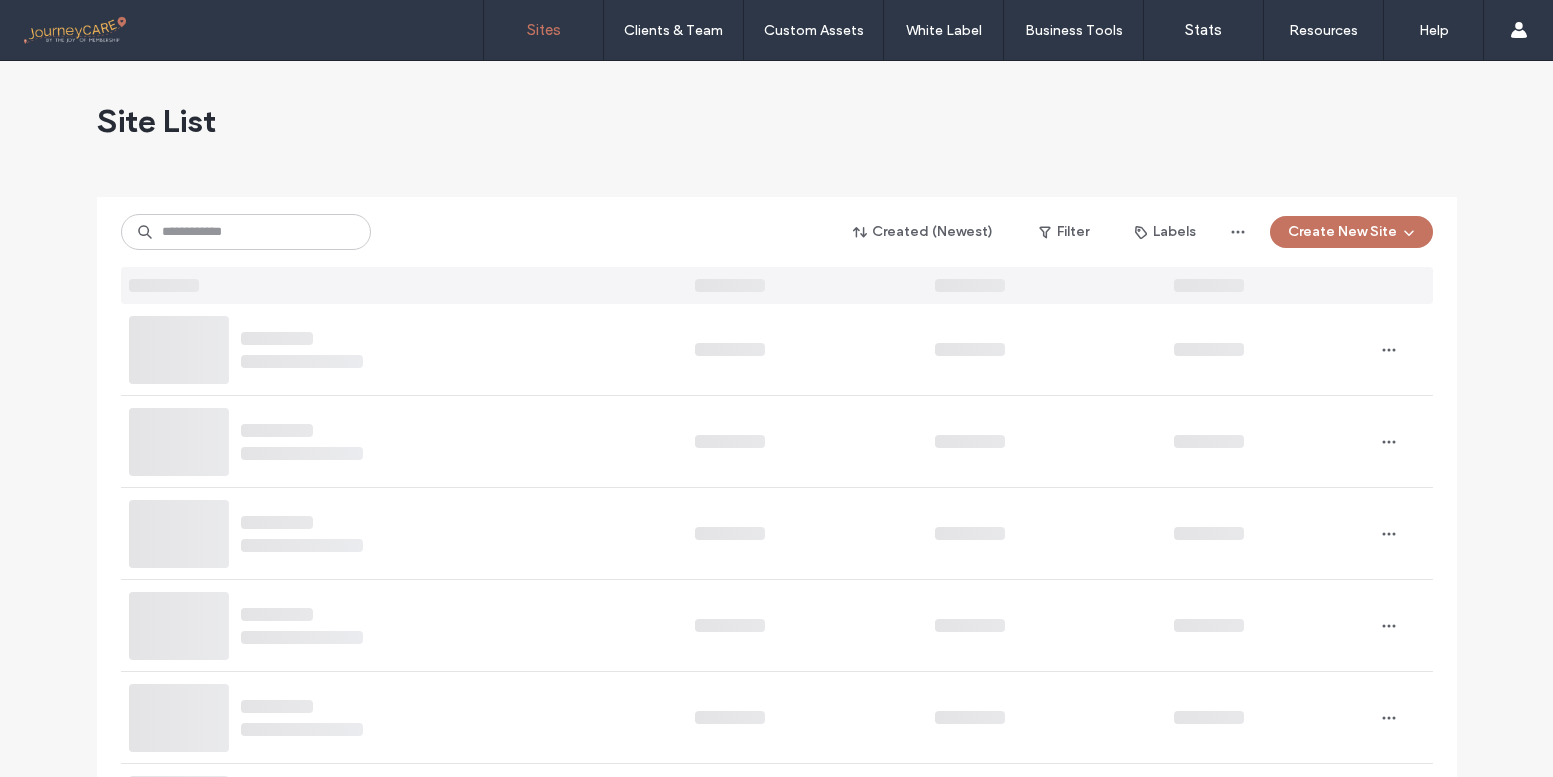 scroll, scrollTop: 0, scrollLeft: 0, axis: both 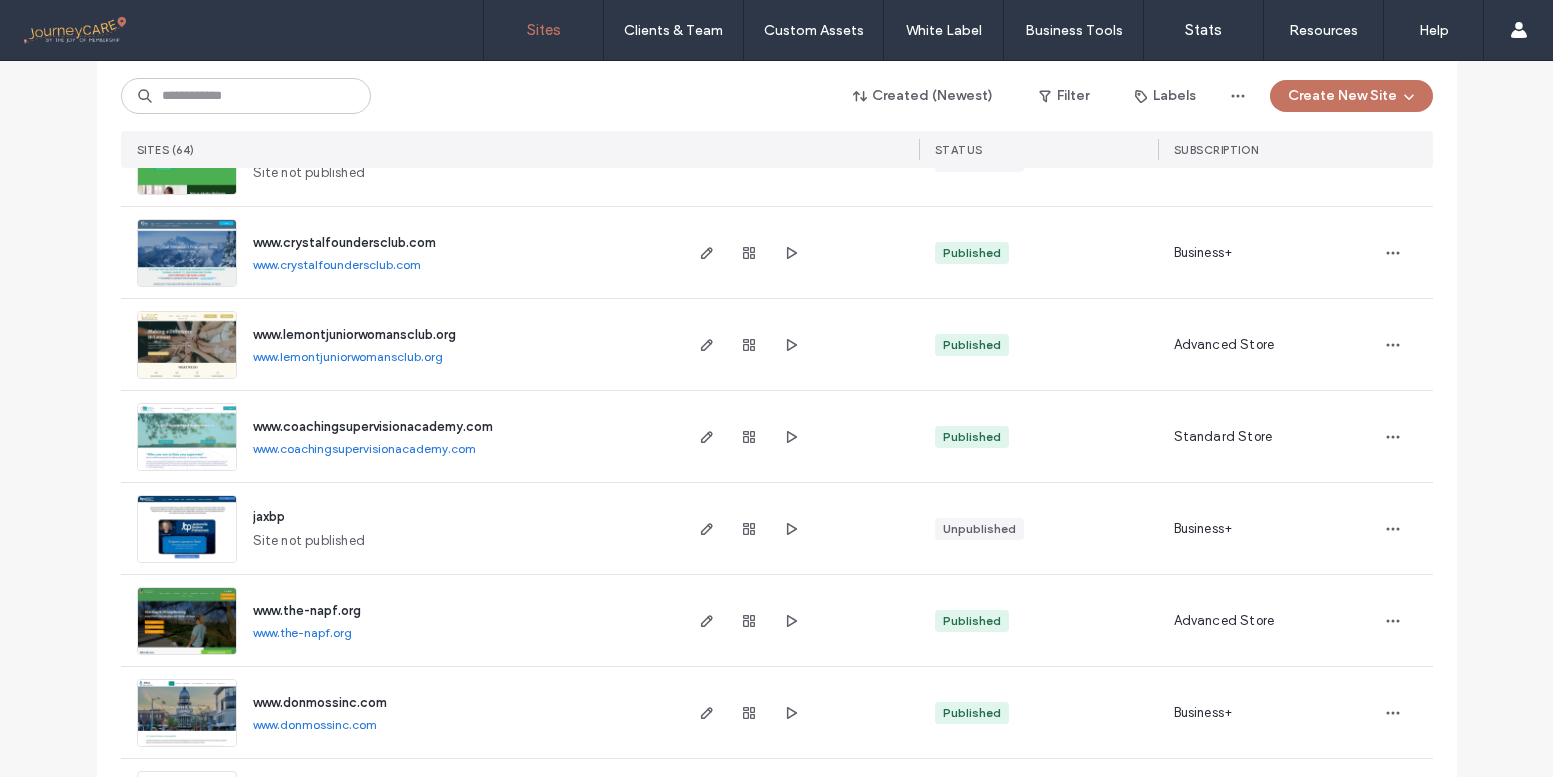 click at bounding box center (187, 656) 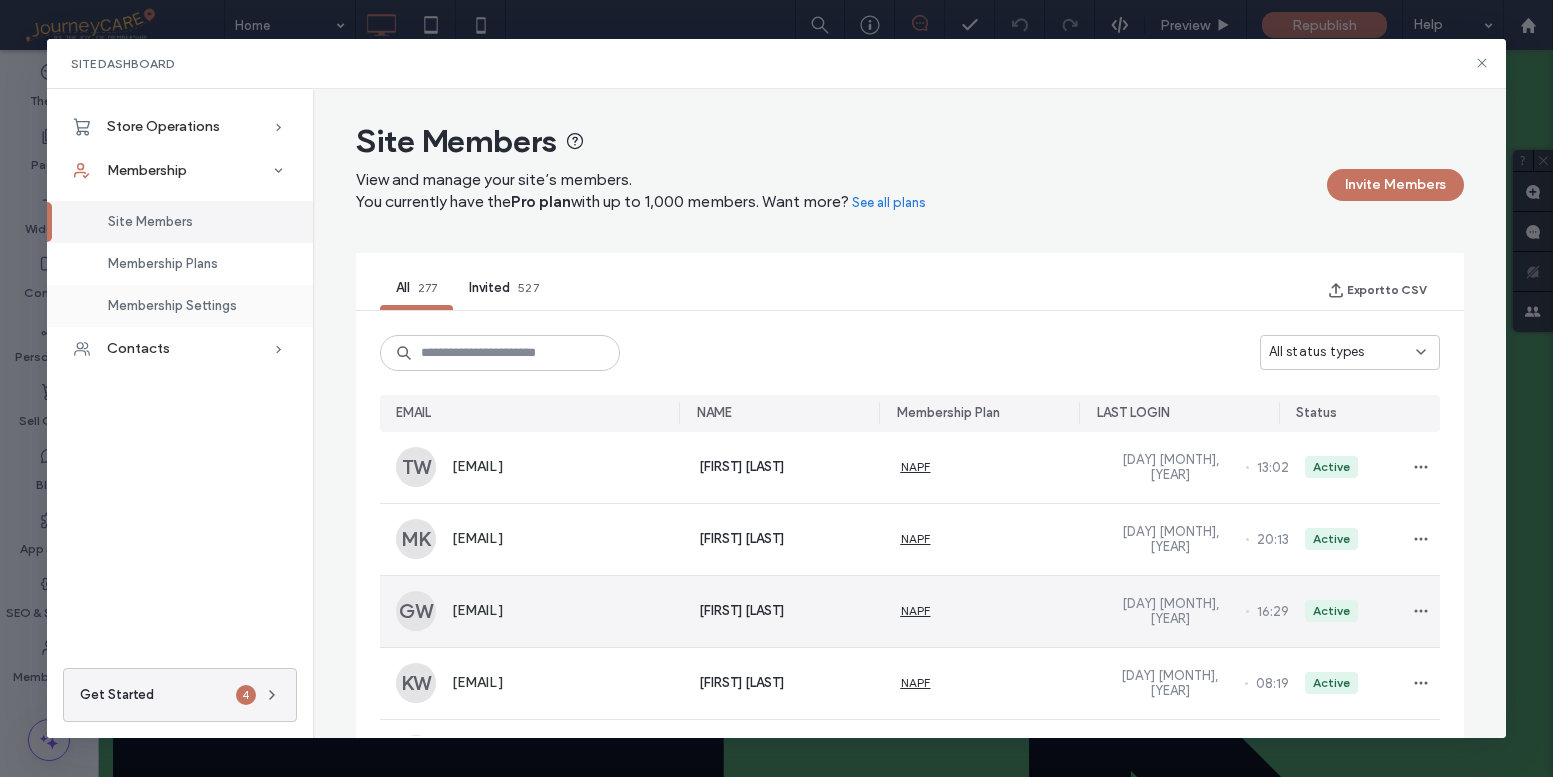 scroll, scrollTop: 0, scrollLeft: 0, axis: both 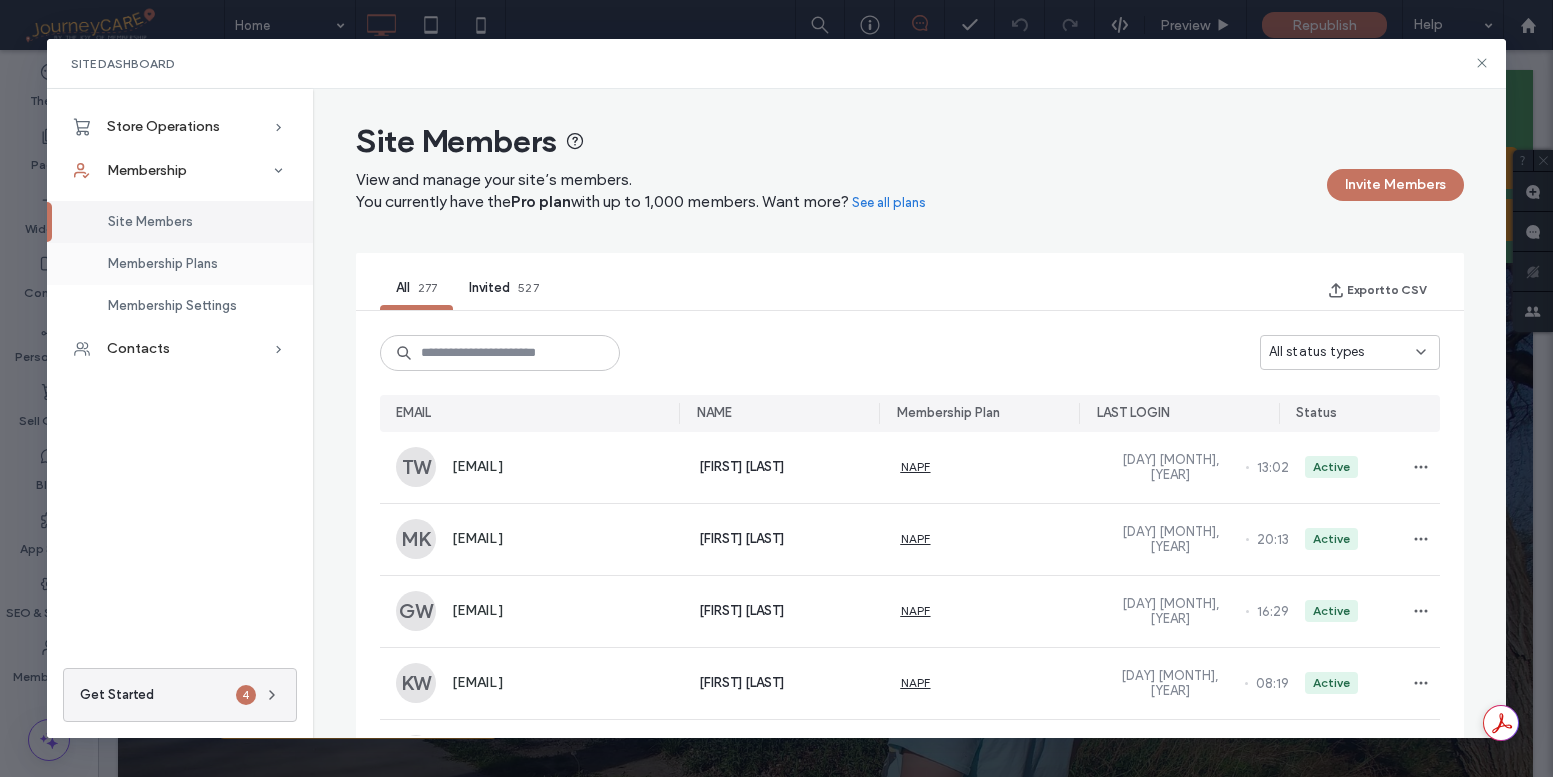click on "Membership Plans" at bounding box center [163, 263] 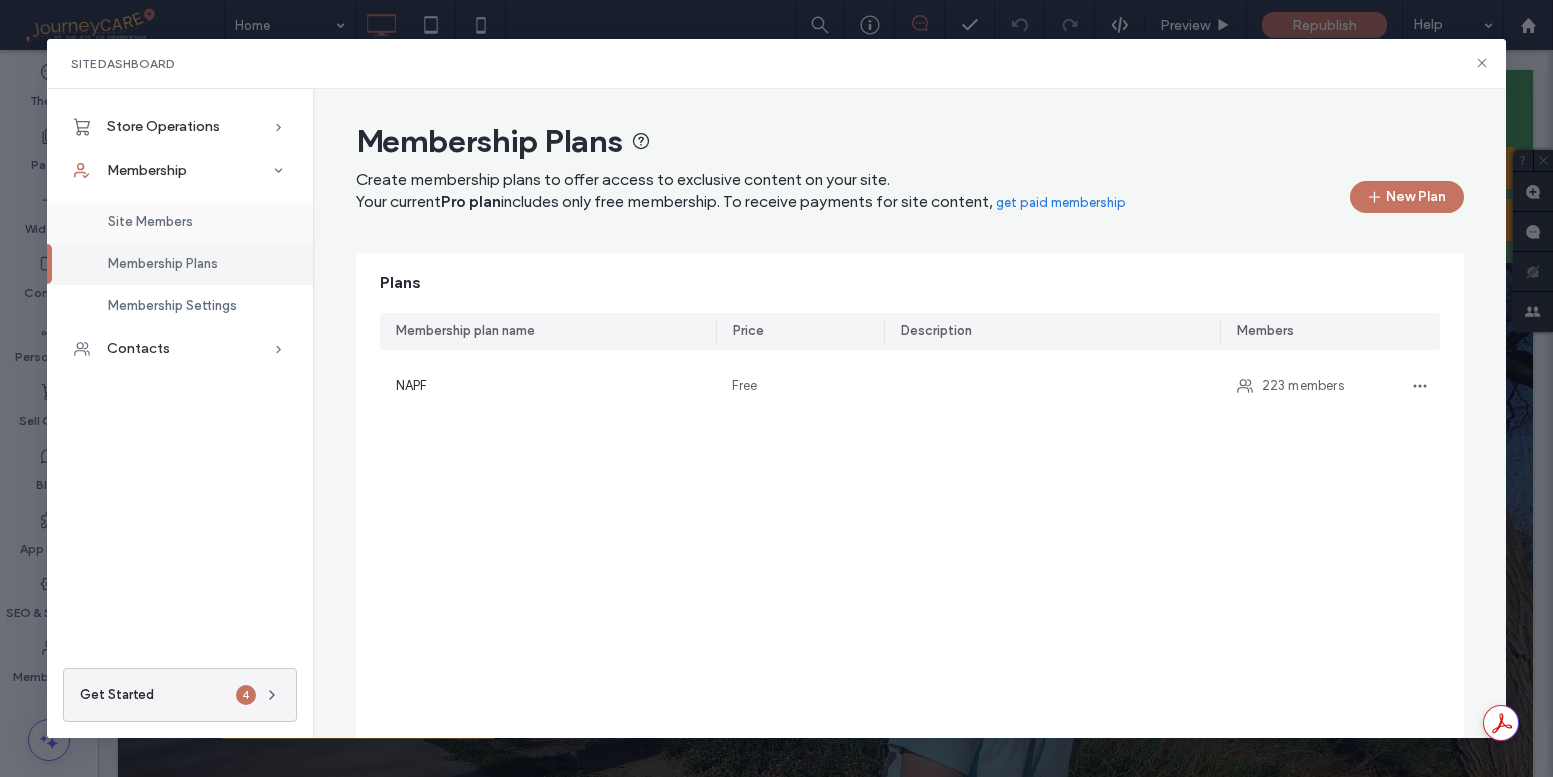 click on "Site Members" at bounding box center [150, 221] 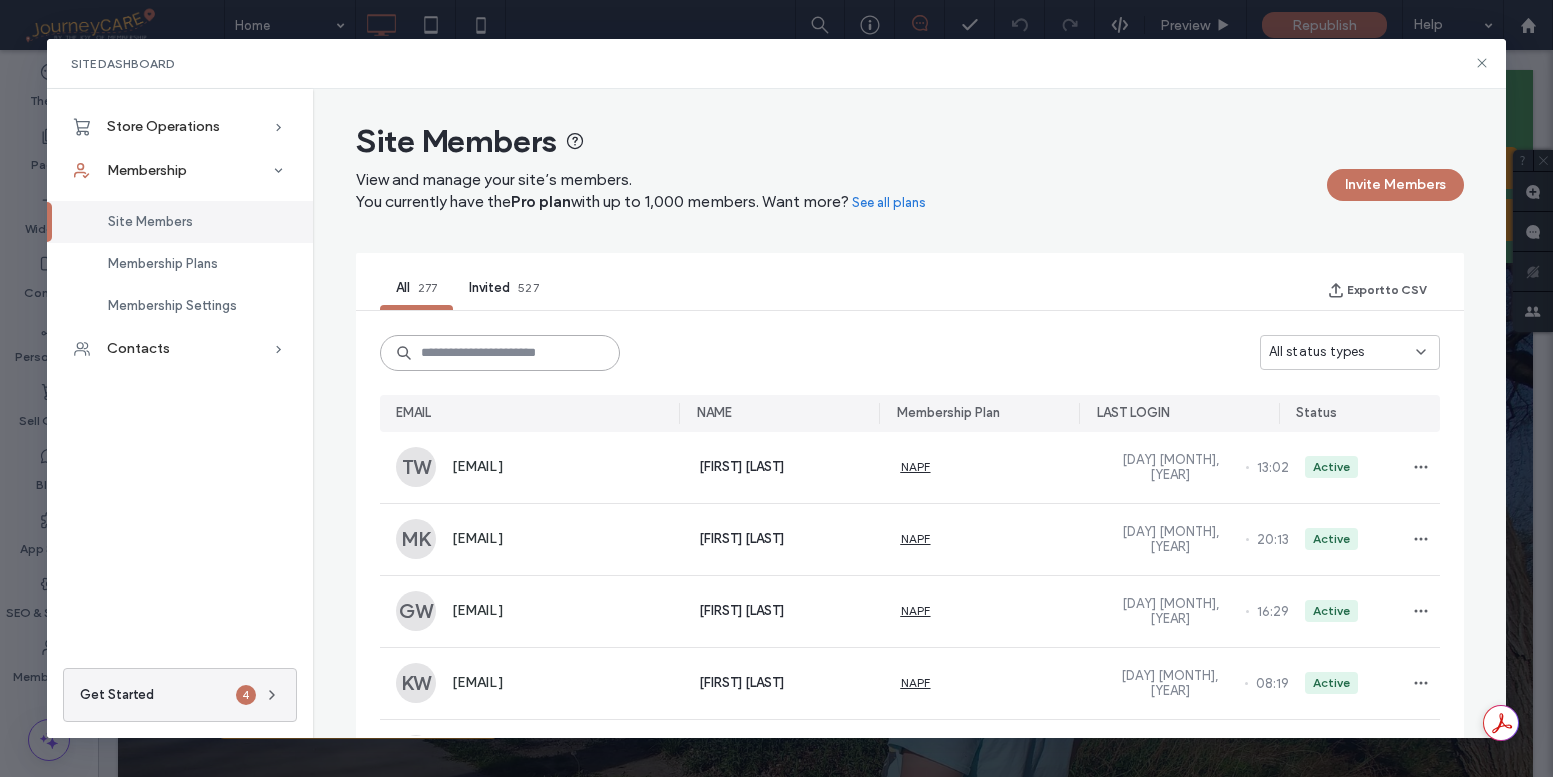 click at bounding box center [500, 353] 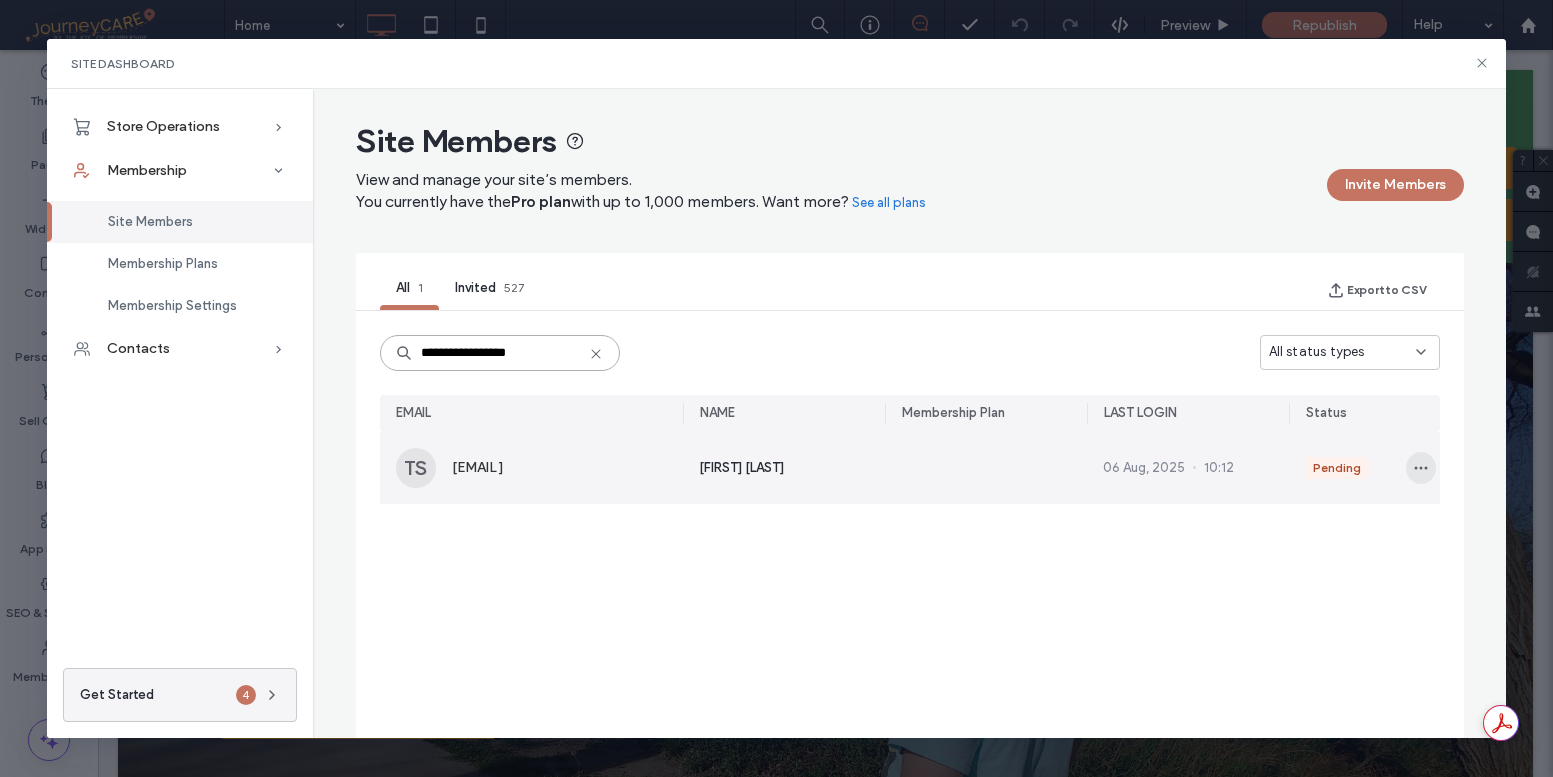 type on "**********" 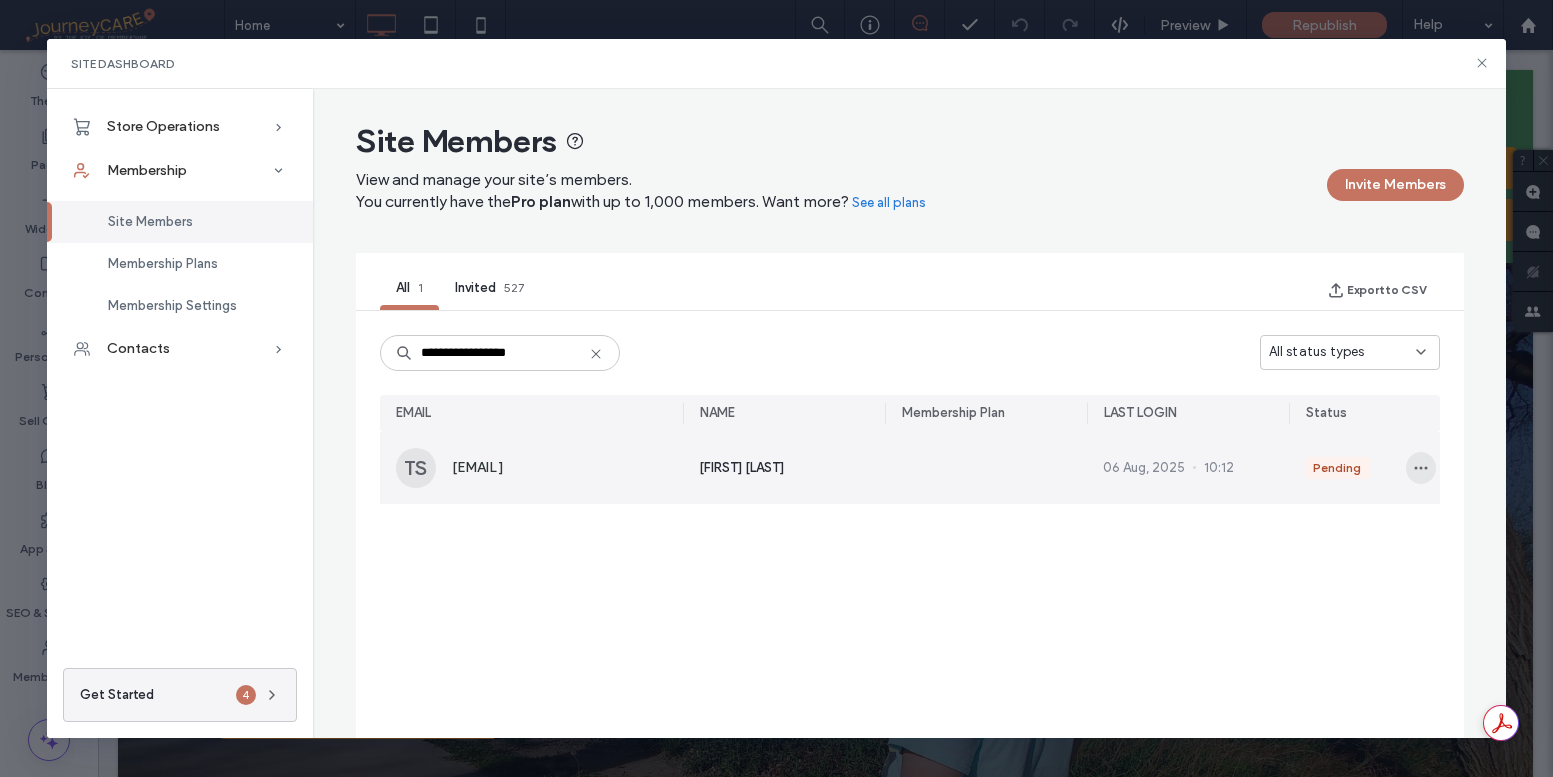 click 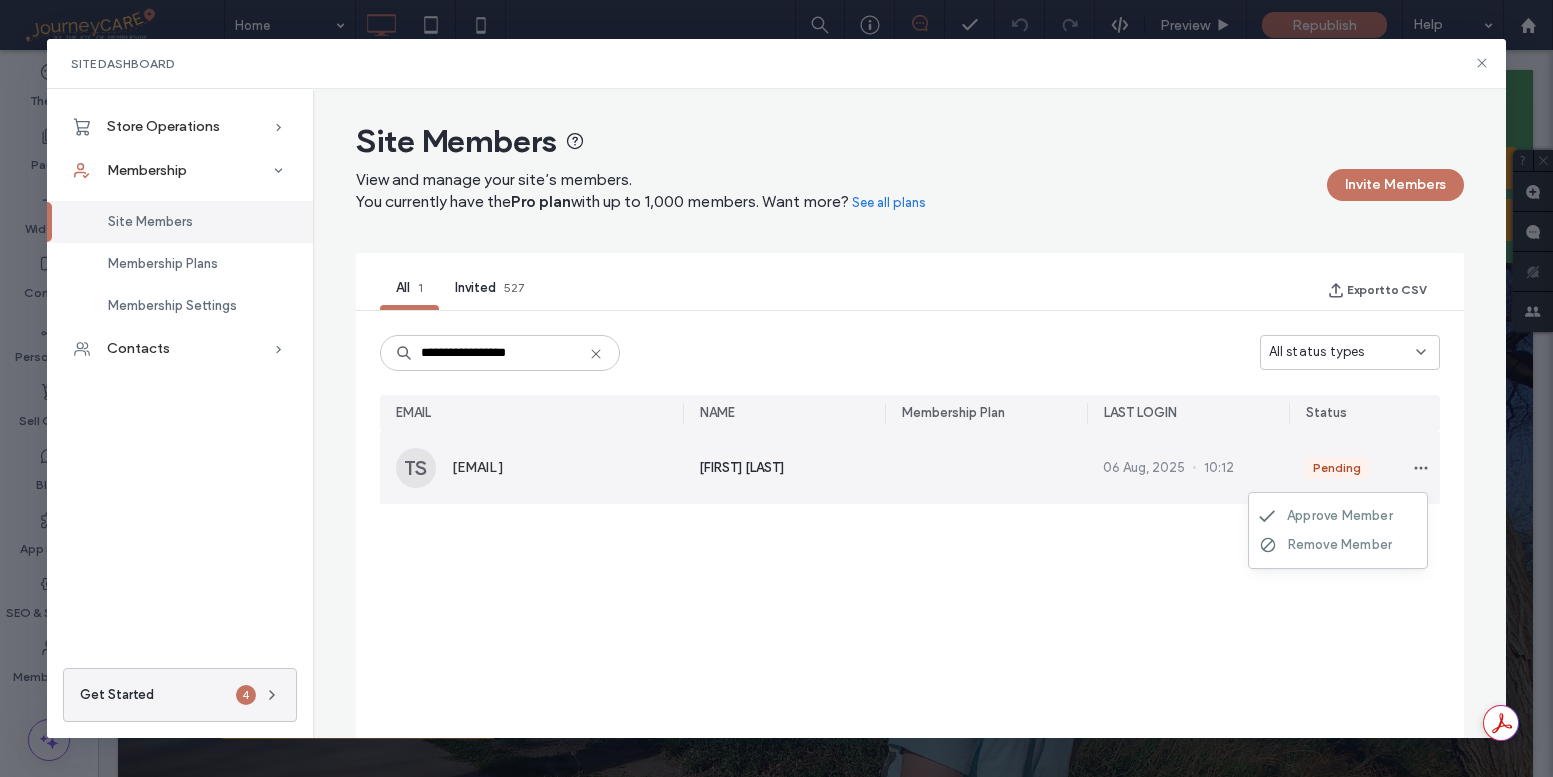 click on "Approve Member" at bounding box center (1334, 516) 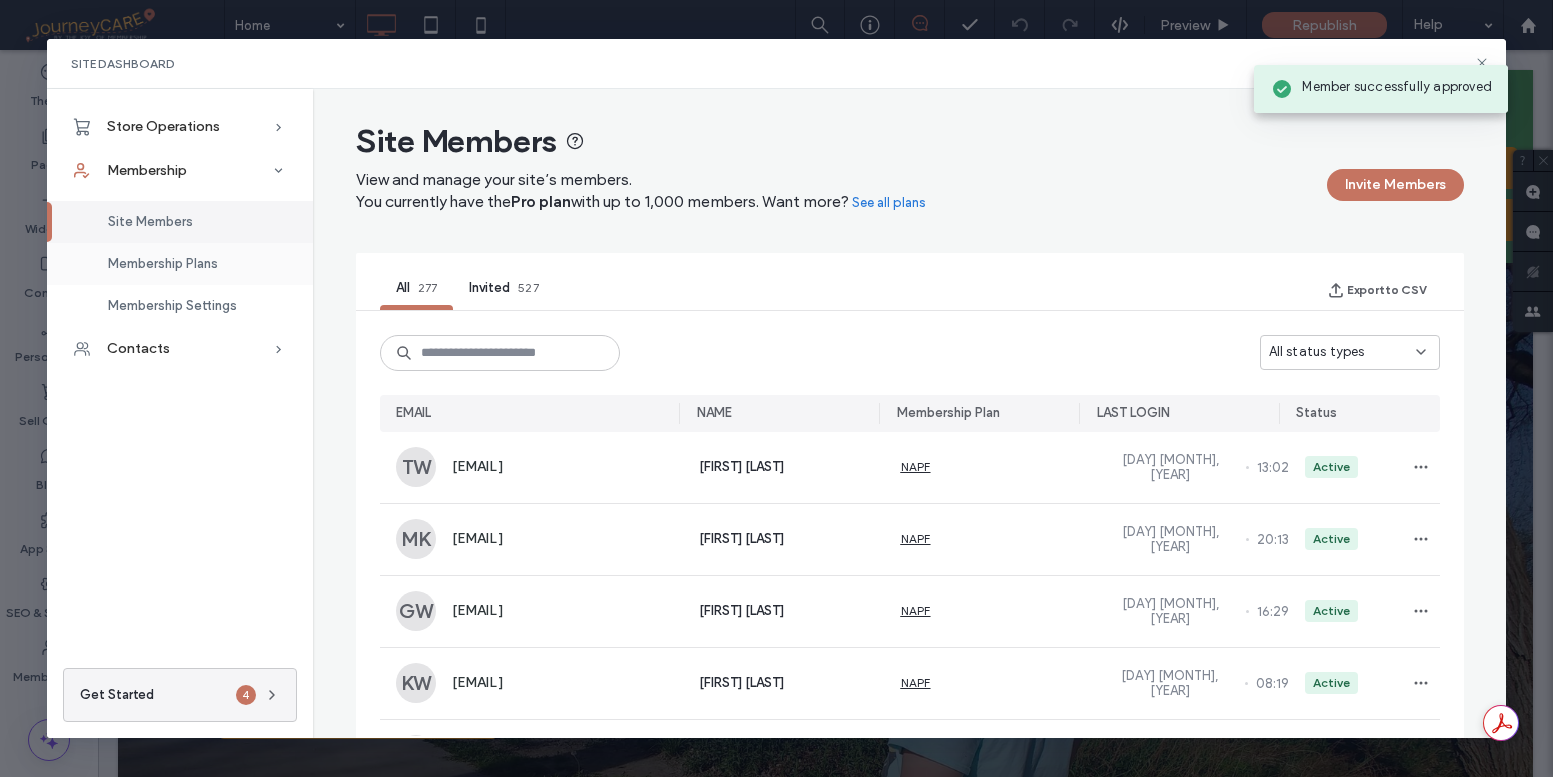 click on "Membership Plans" at bounding box center [163, 263] 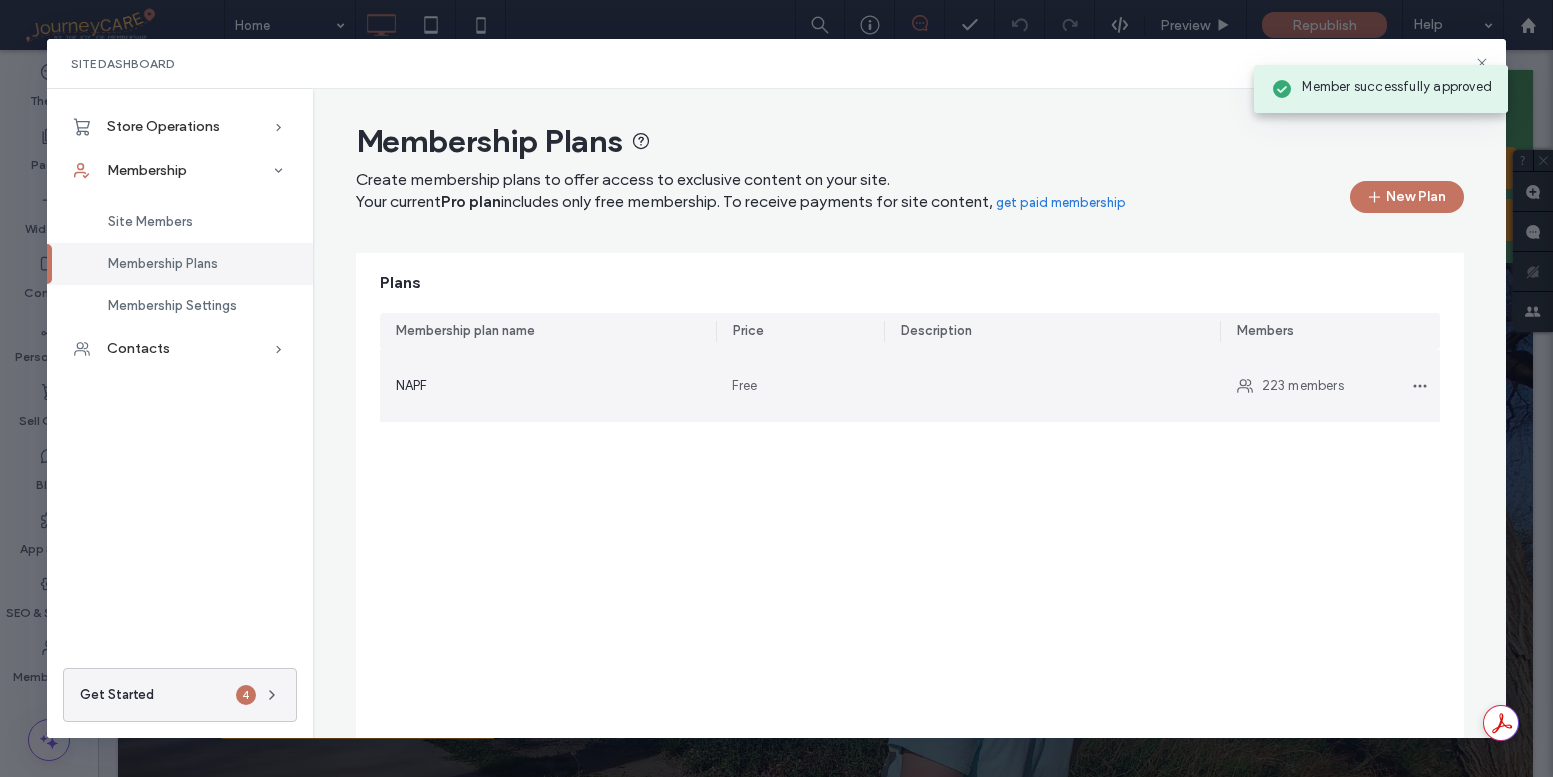 click on "NAPF" at bounding box center (548, 386) 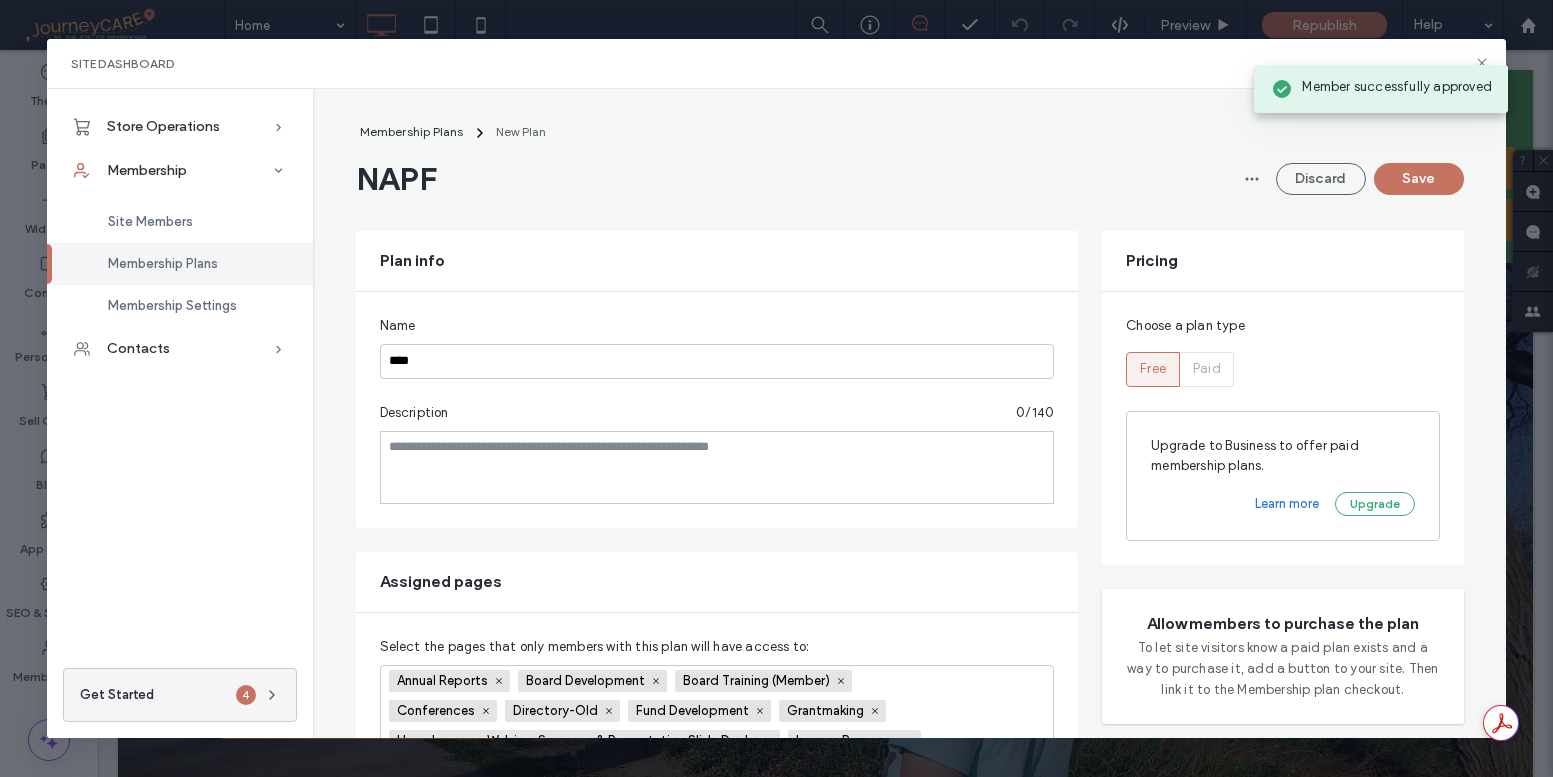 scroll, scrollTop: 587, scrollLeft: 0, axis: vertical 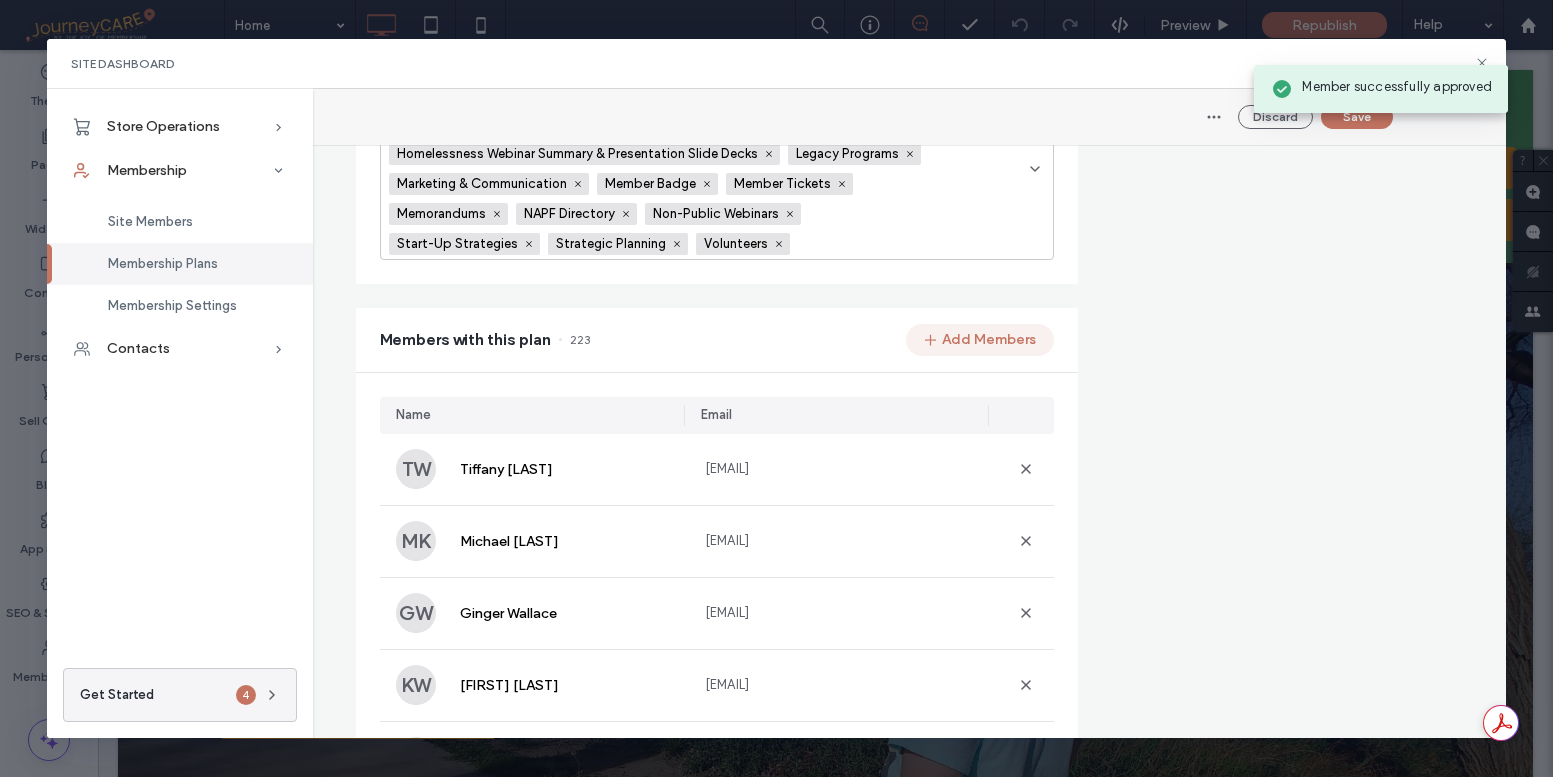click on "Add Members" at bounding box center (980, 340) 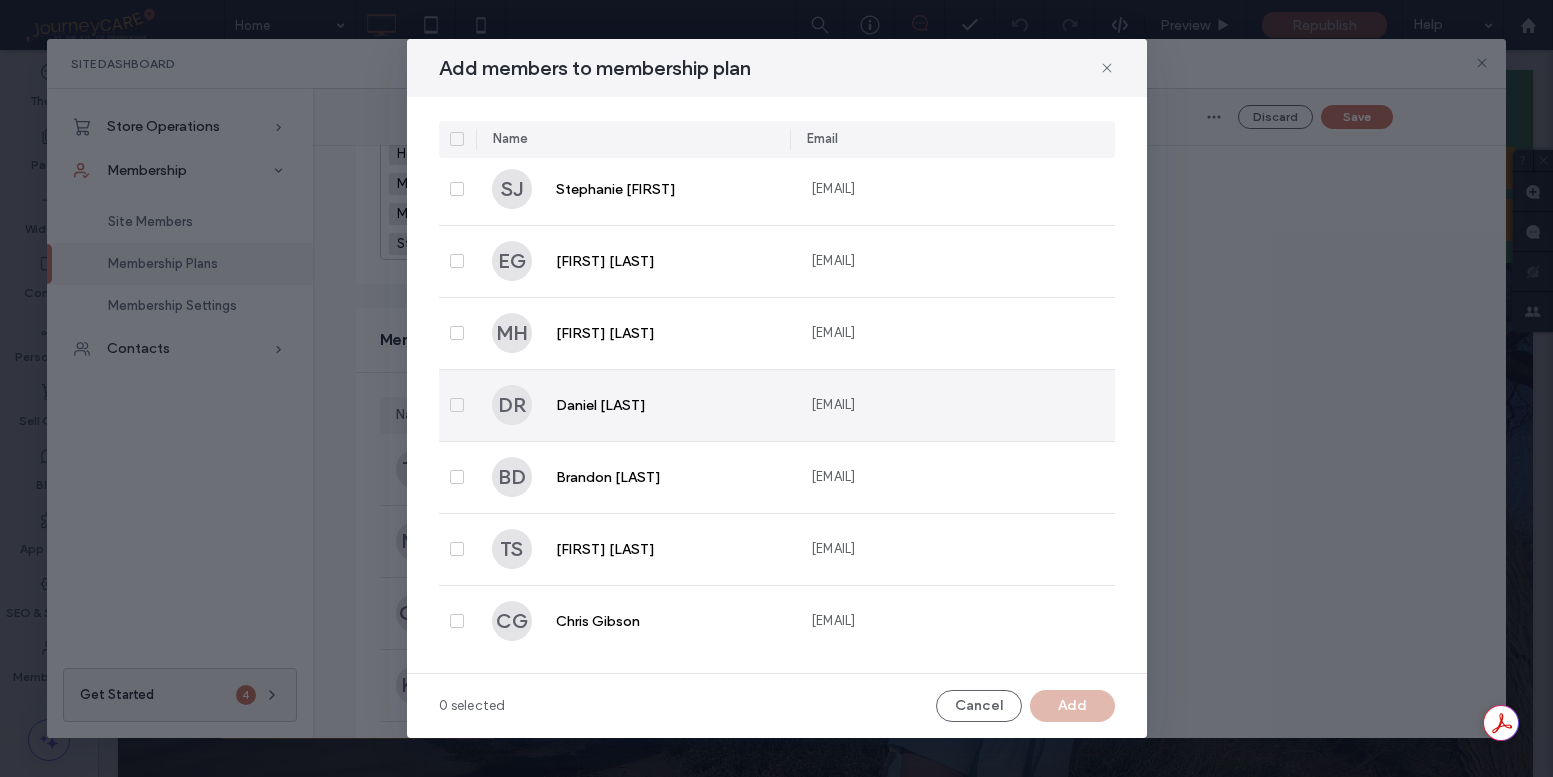 scroll, scrollTop: 2274, scrollLeft: 0, axis: vertical 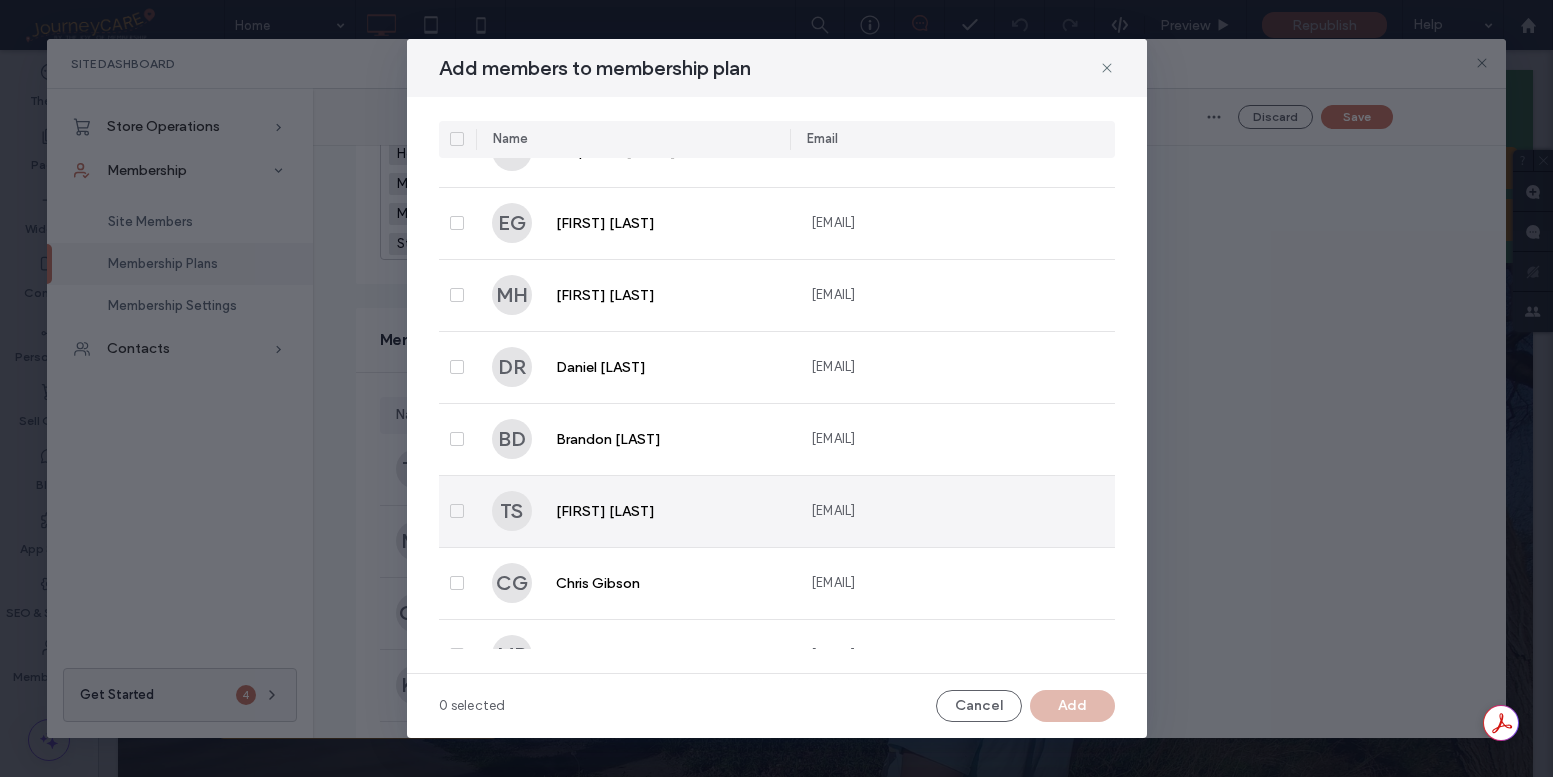click 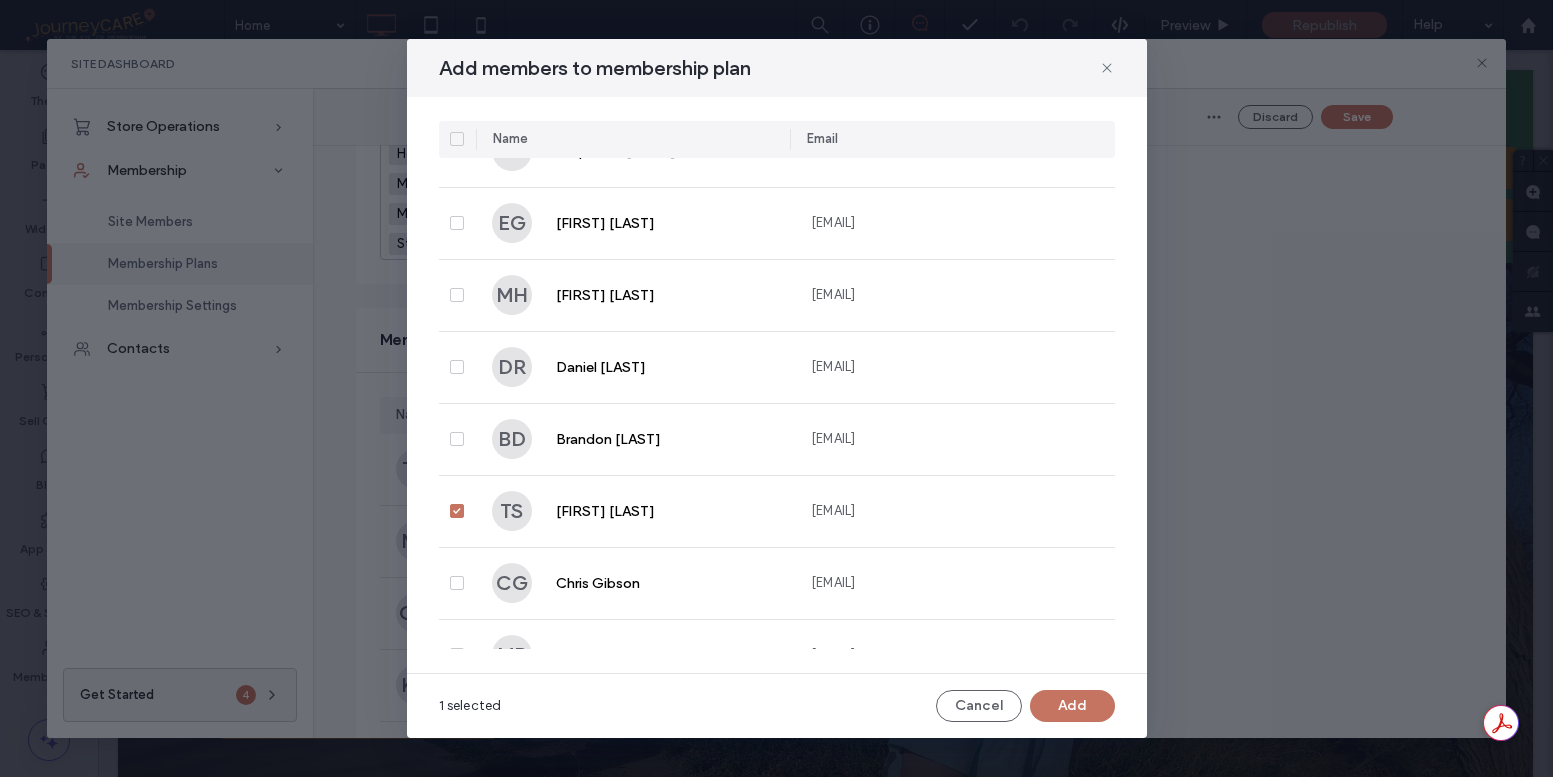 click on "Add" at bounding box center [1072, 706] 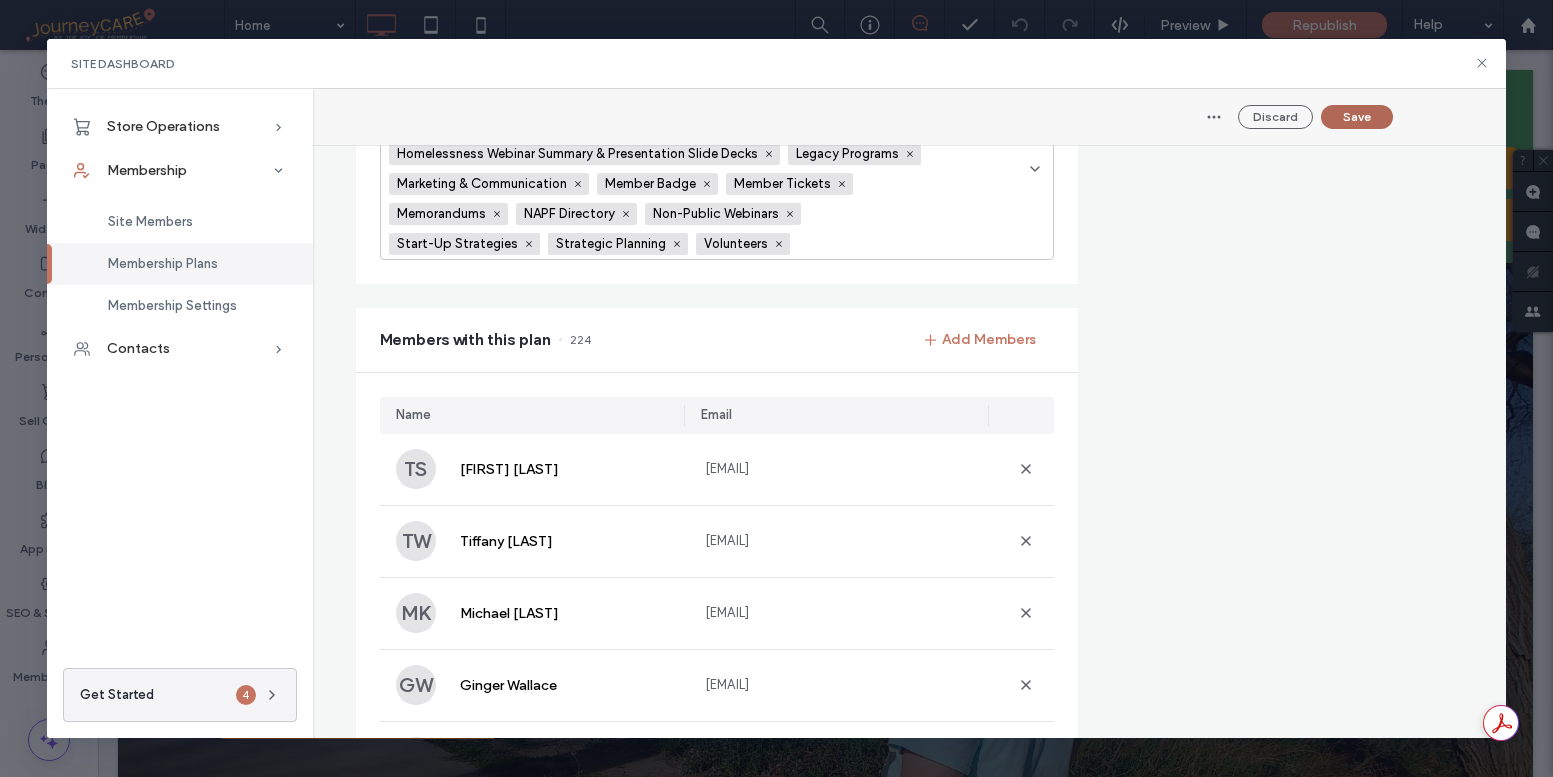 click on "Save" at bounding box center (1357, 117) 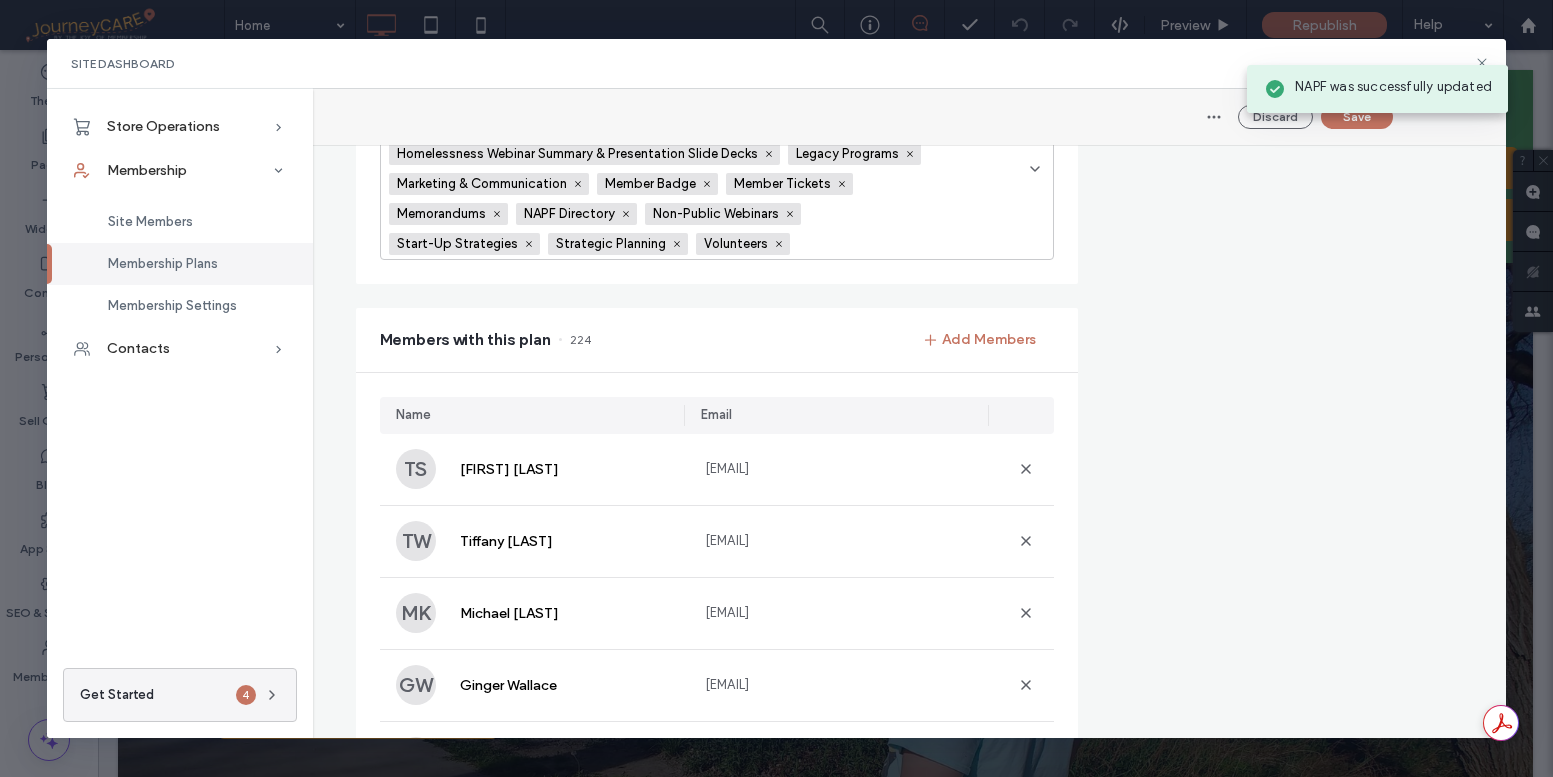 scroll, scrollTop: 45, scrollLeft: 0, axis: vertical 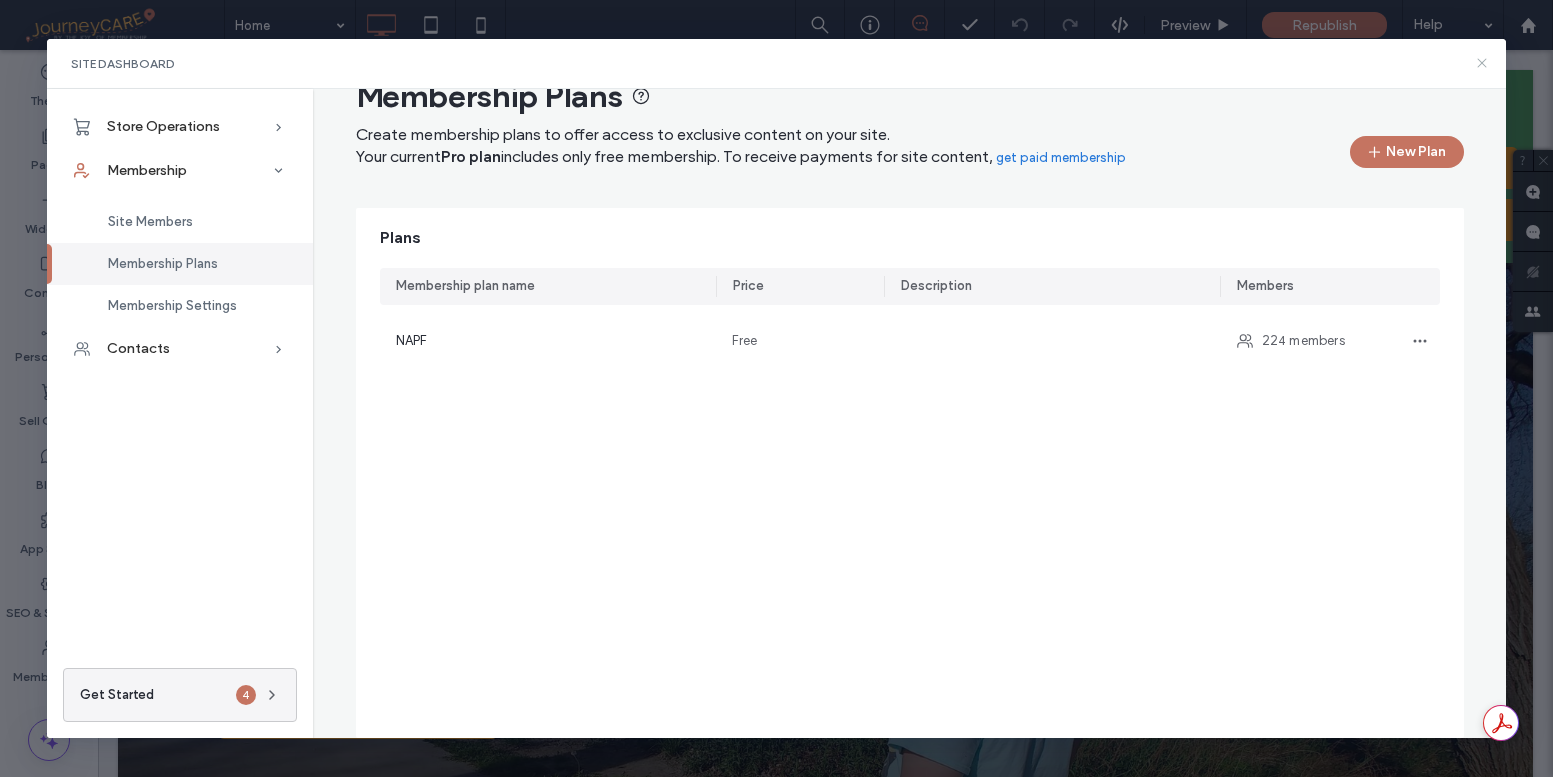 drag, startPoint x: 1483, startPoint y: 60, endPoint x: 1176, endPoint y: 13, distance: 310.57687 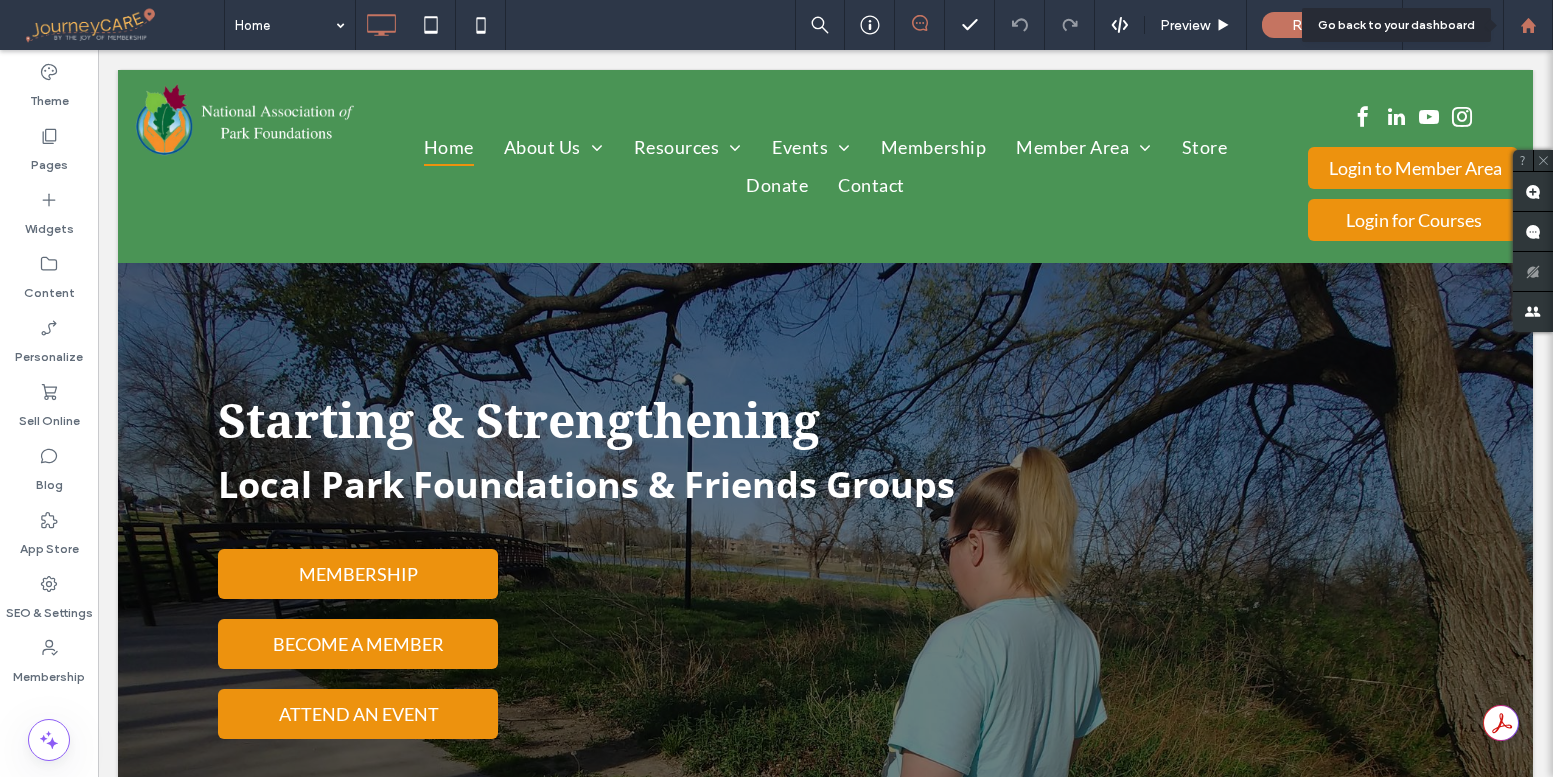 click 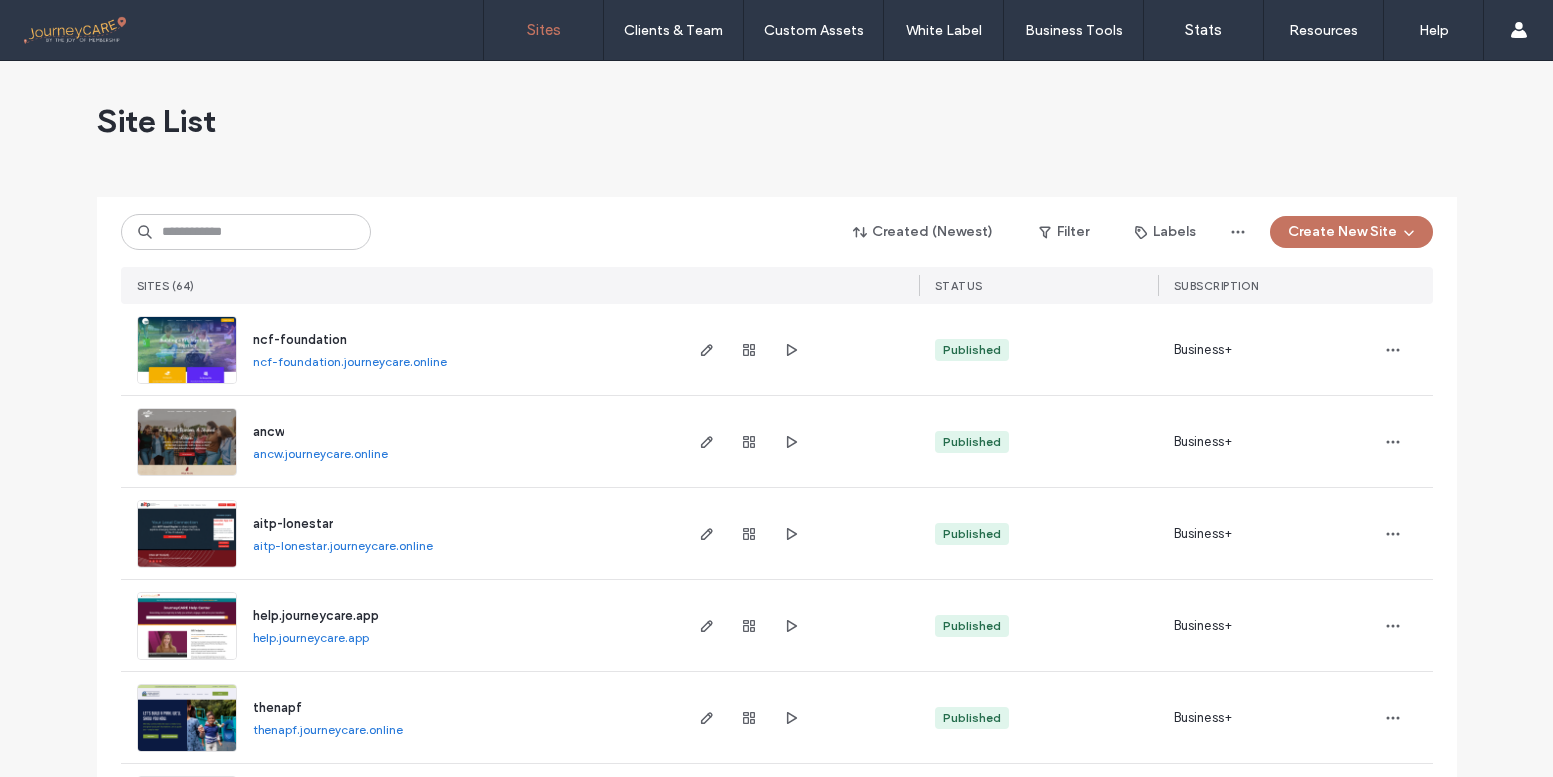 scroll, scrollTop: 0, scrollLeft: 0, axis: both 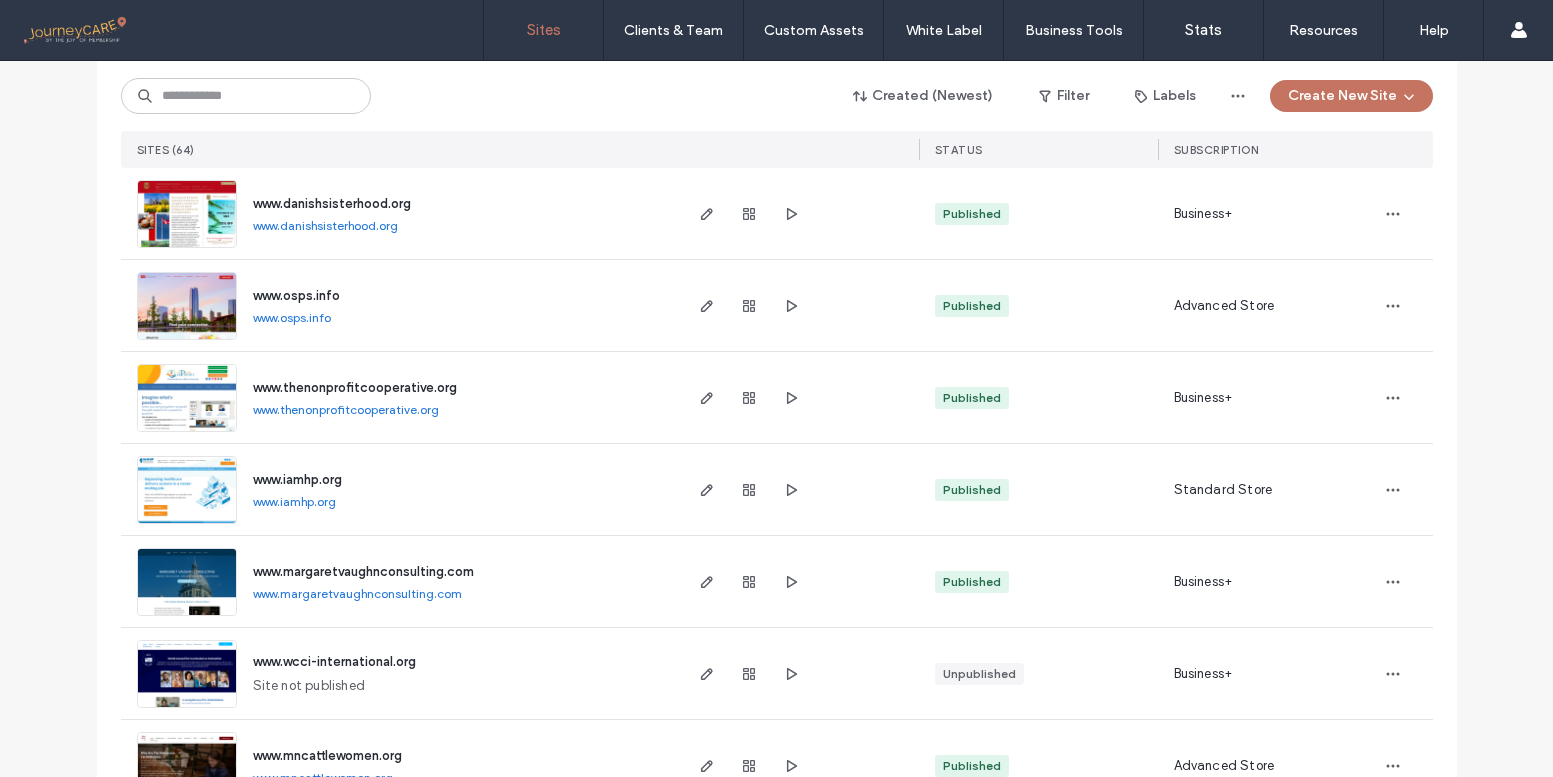 click at bounding box center [187, 341] 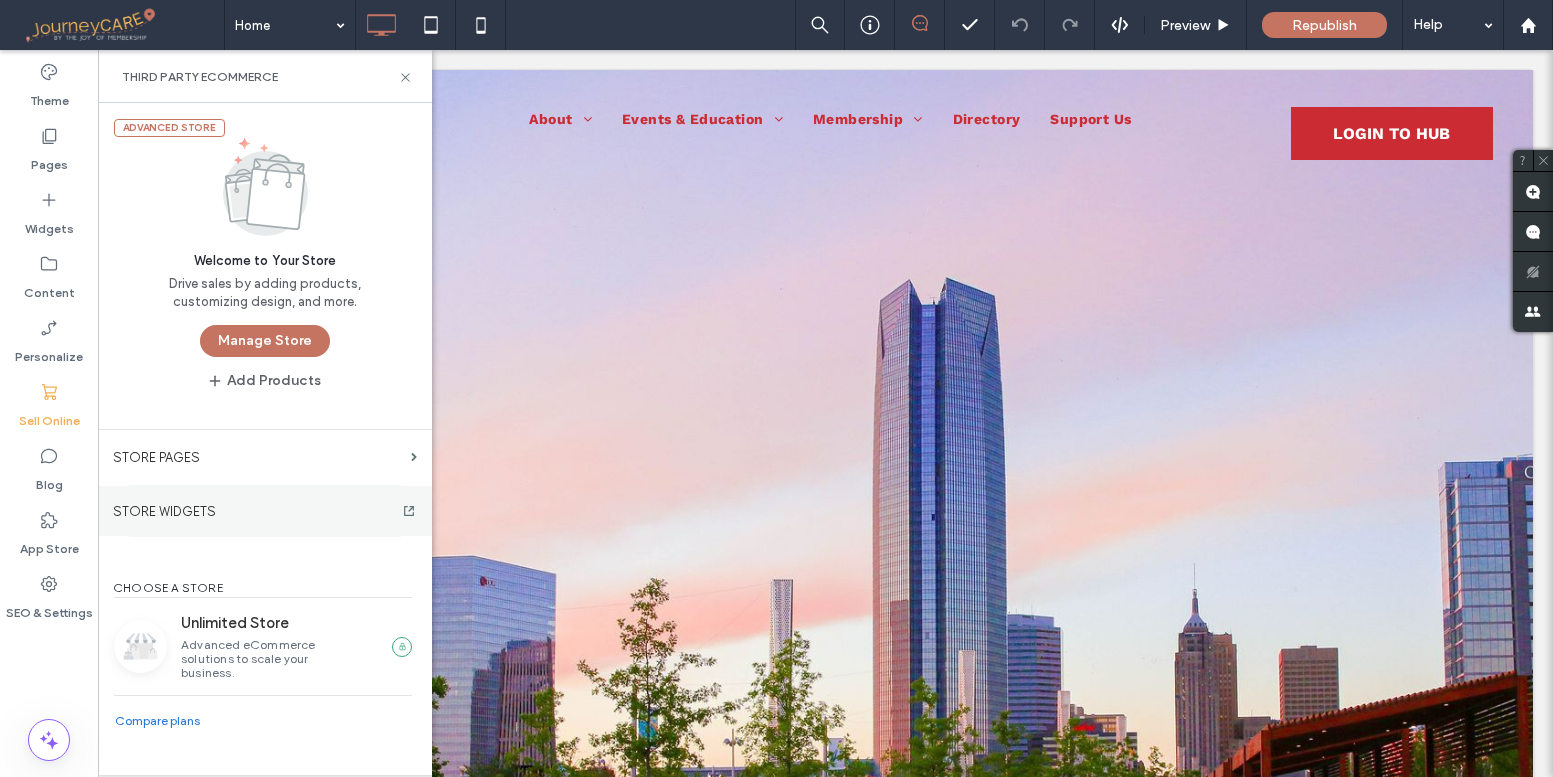 scroll, scrollTop: 0, scrollLeft: 0, axis: both 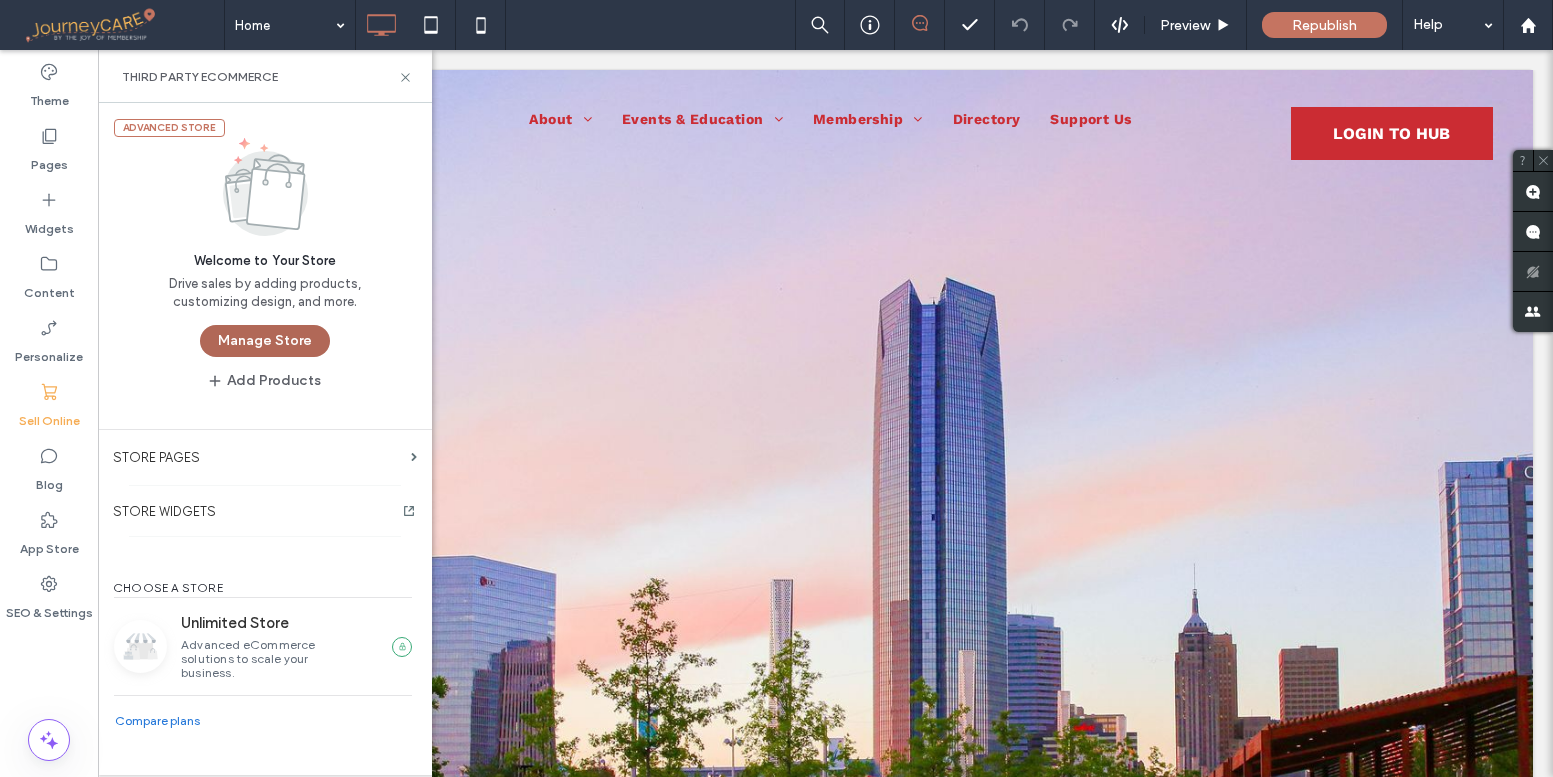 click on "Manage Store" at bounding box center [265, 341] 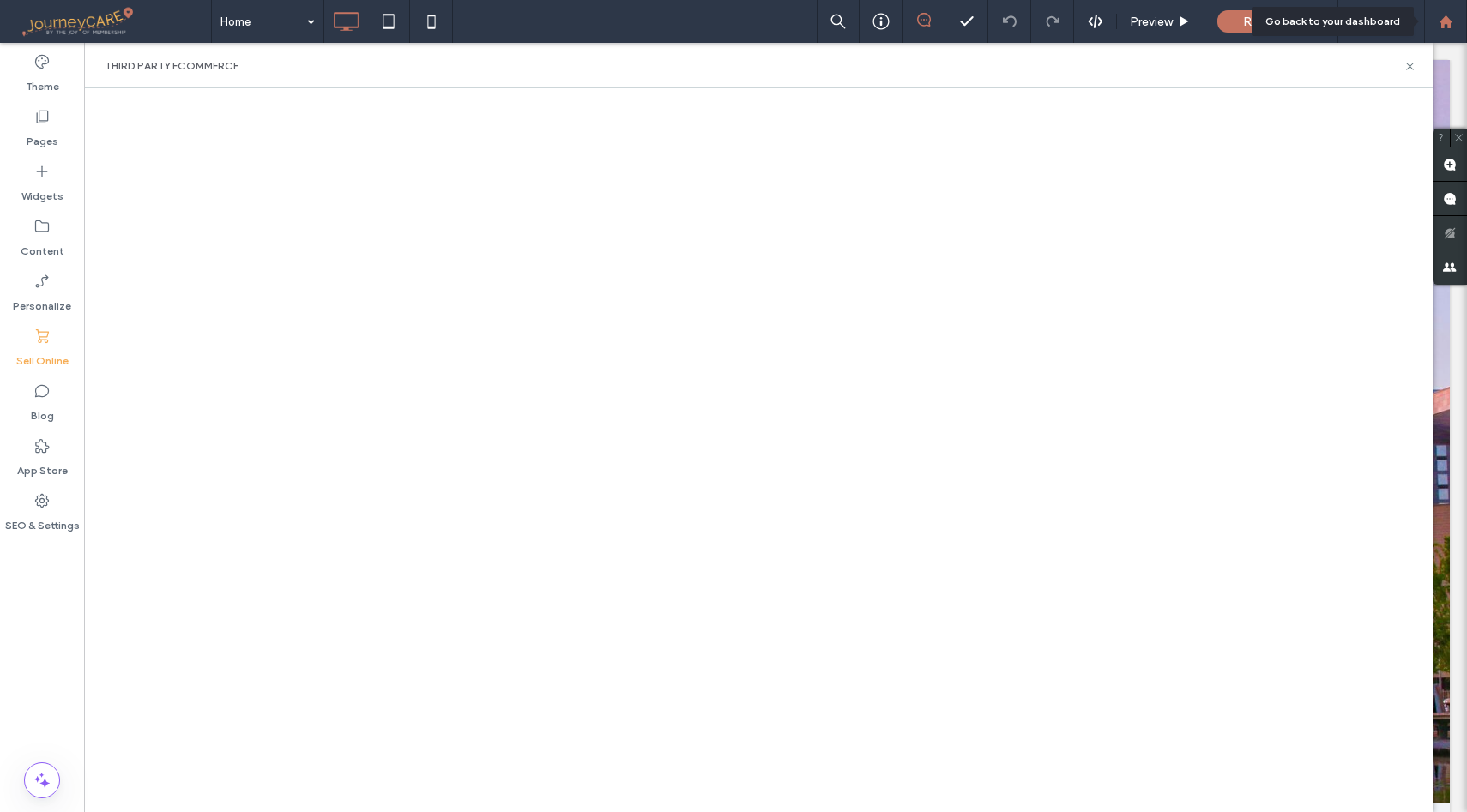 click 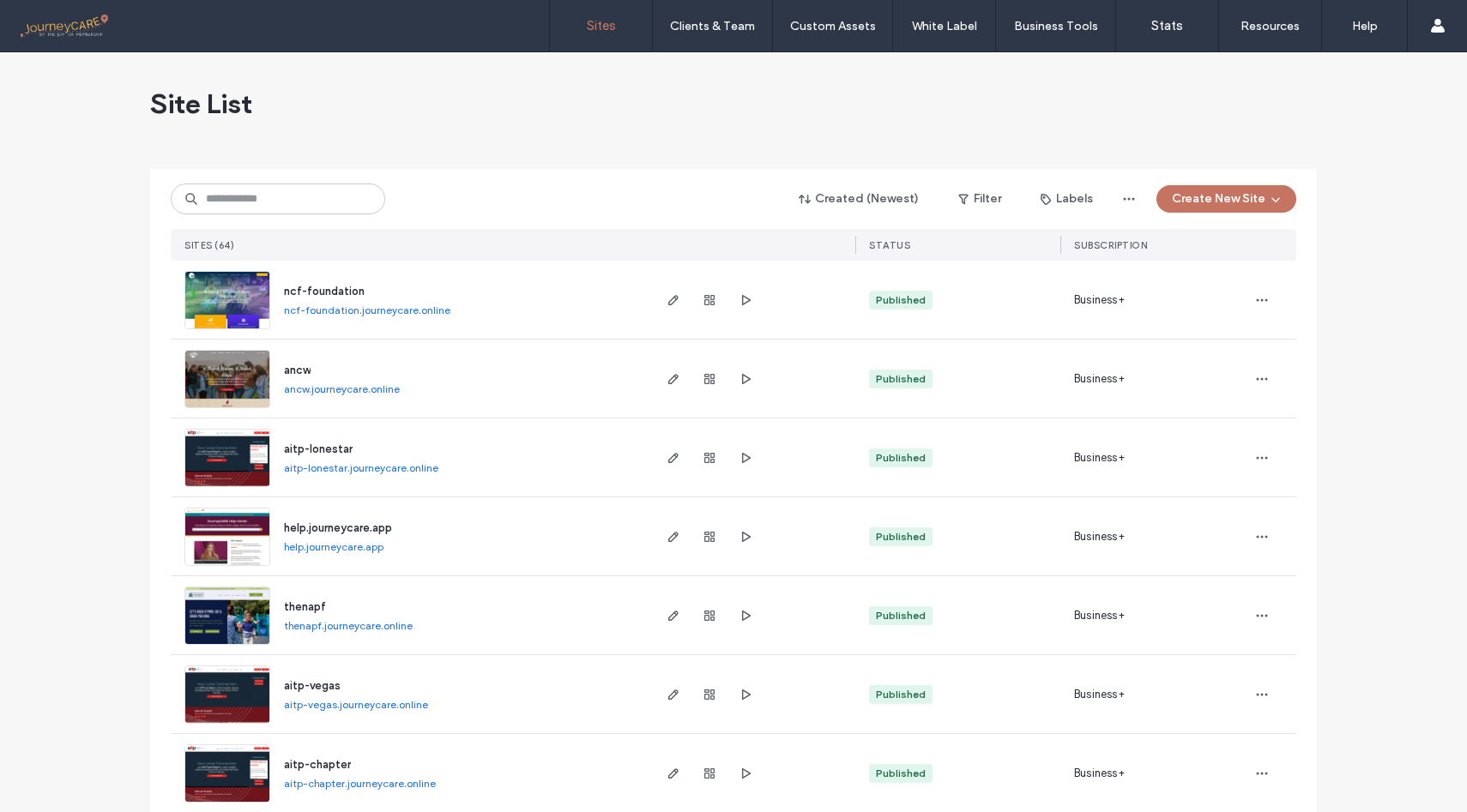 scroll, scrollTop: 0, scrollLeft: 0, axis: both 